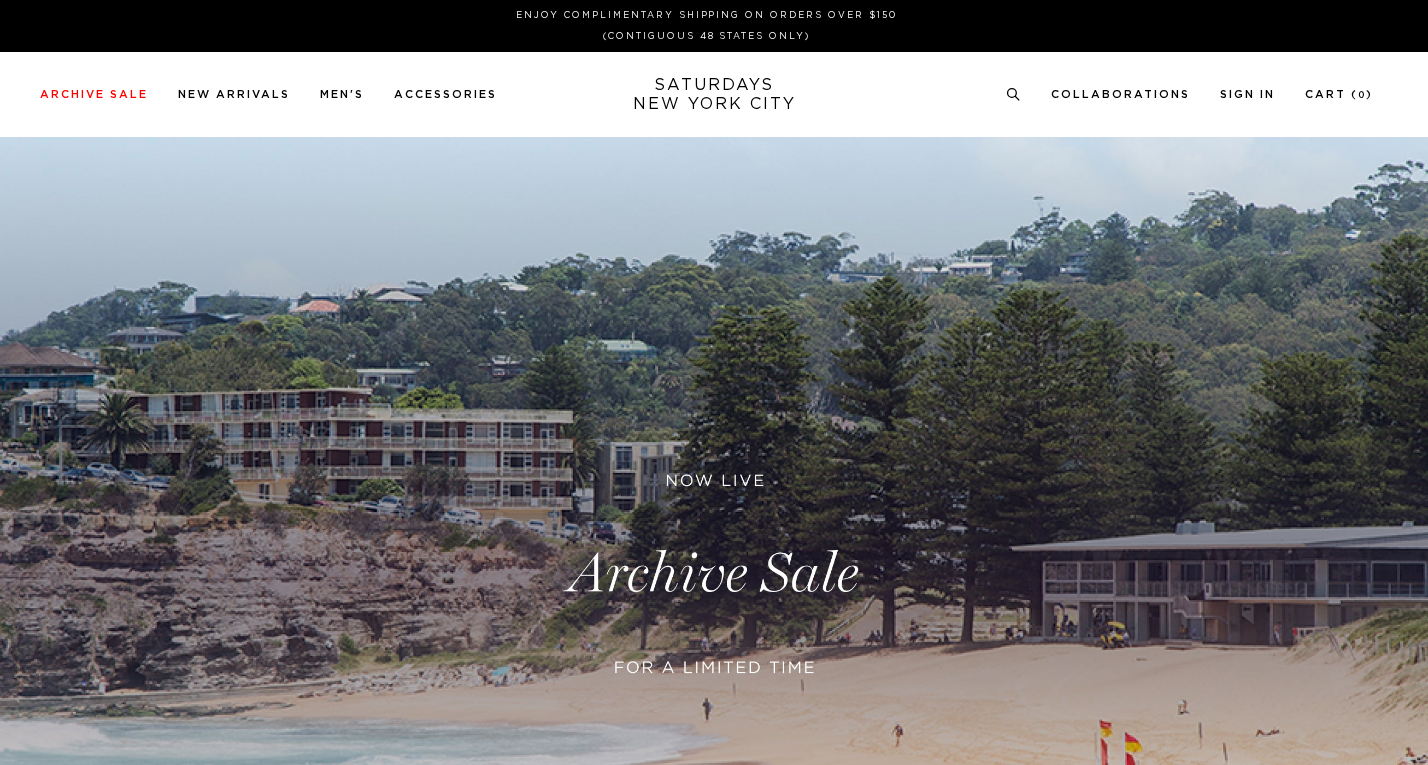 scroll, scrollTop: 0, scrollLeft: 0, axis: both 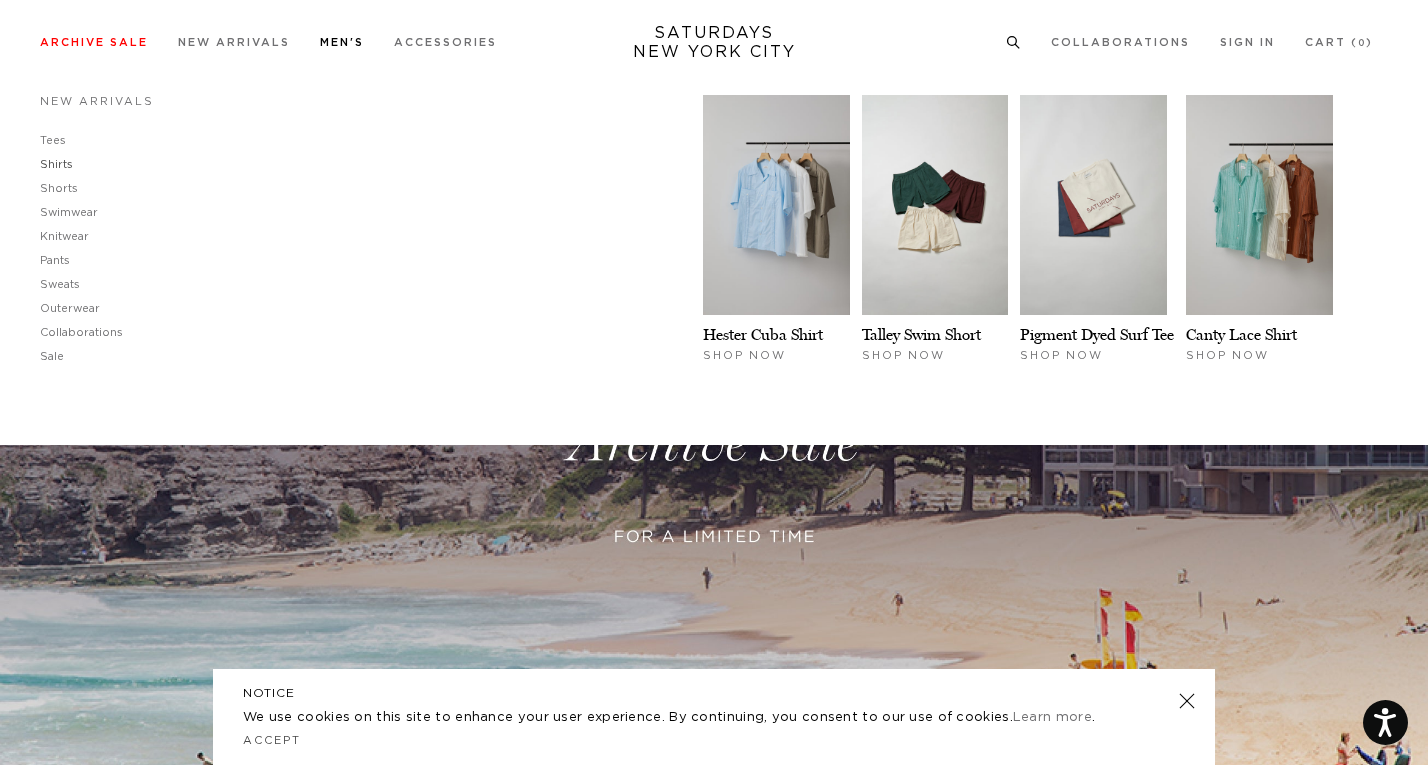 click on "Shirts" at bounding box center [56, 164] 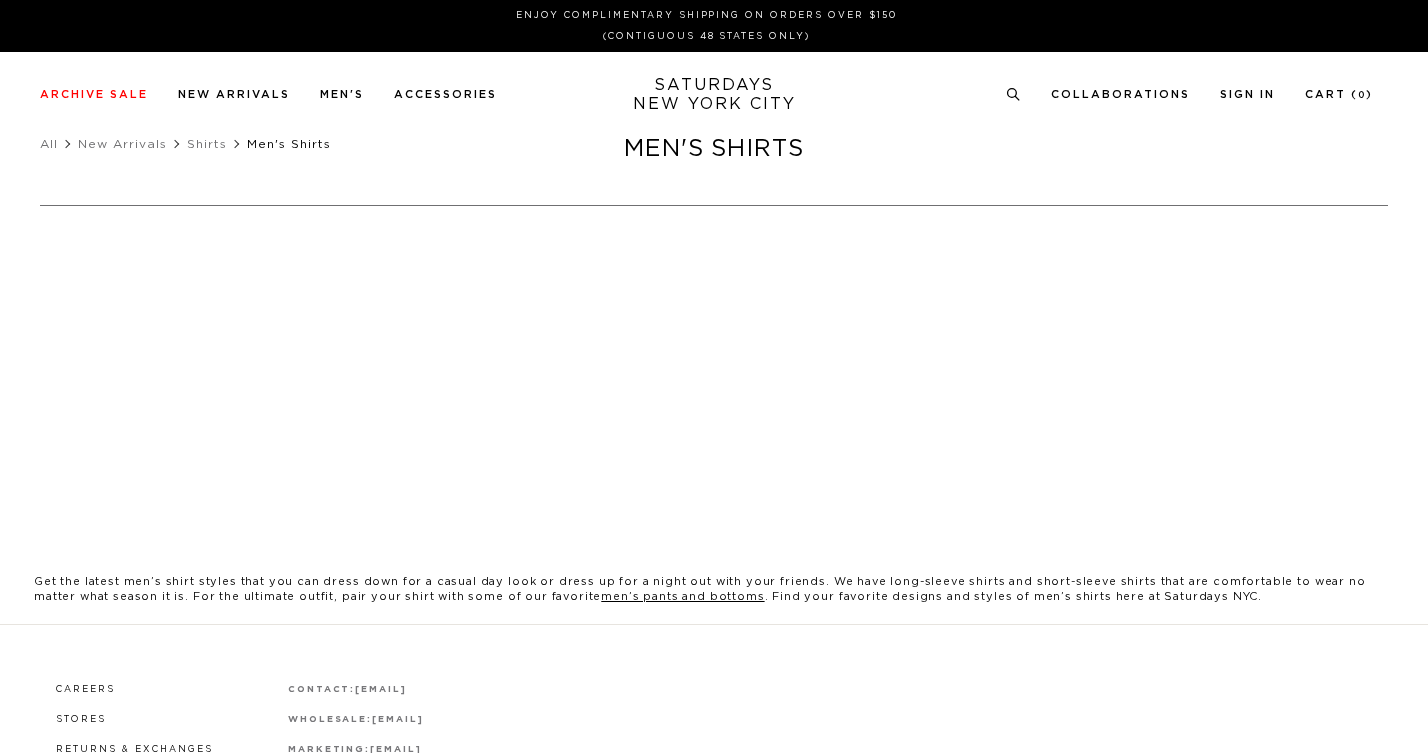 scroll, scrollTop: 0, scrollLeft: 0, axis: both 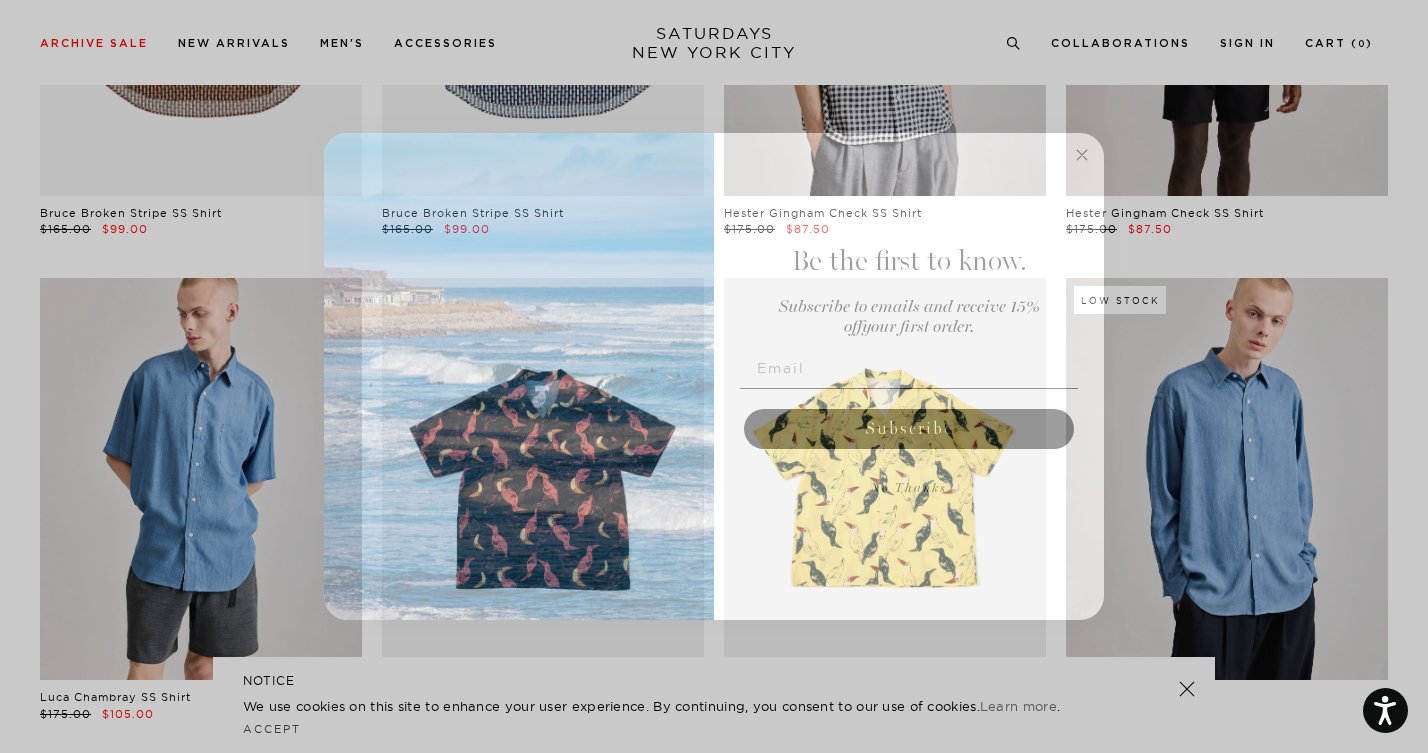 click 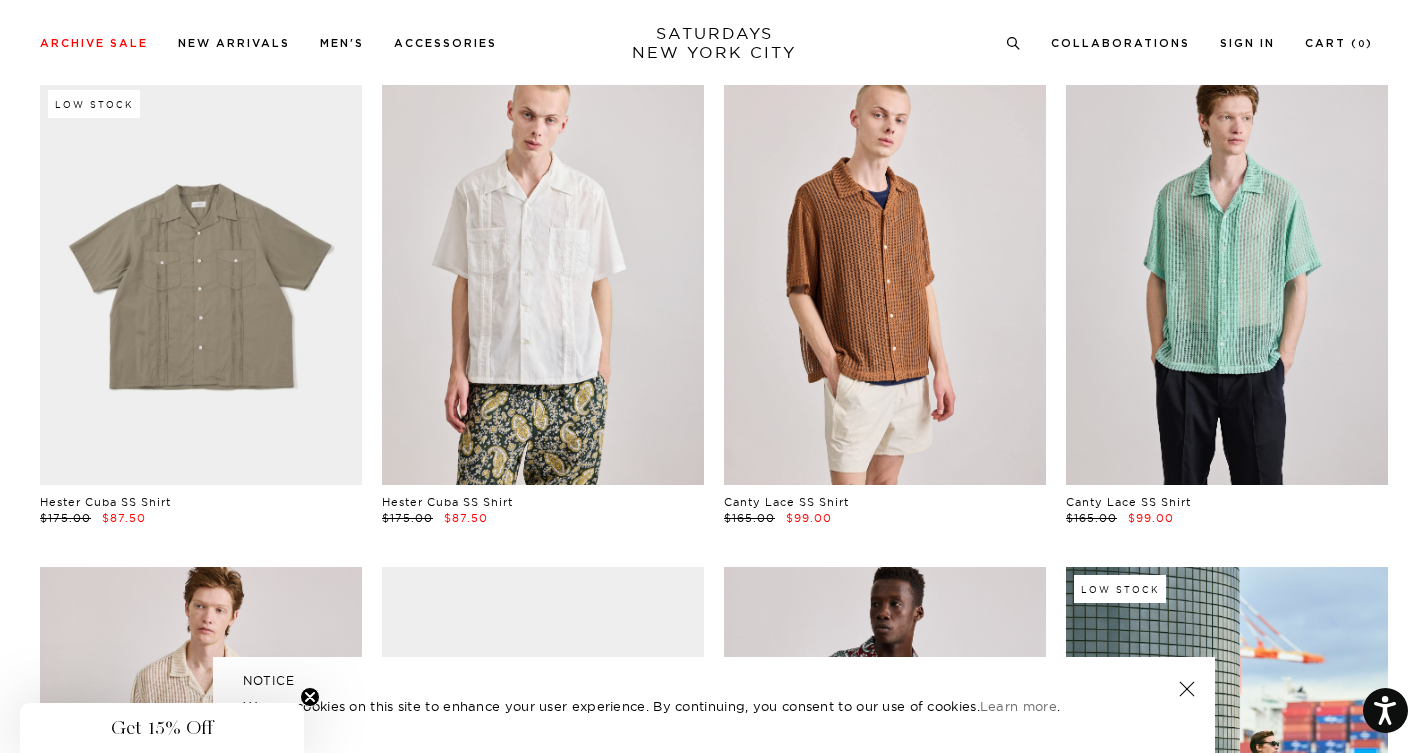 scroll, scrollTop: 0, scrollLeft: 0, axis: both 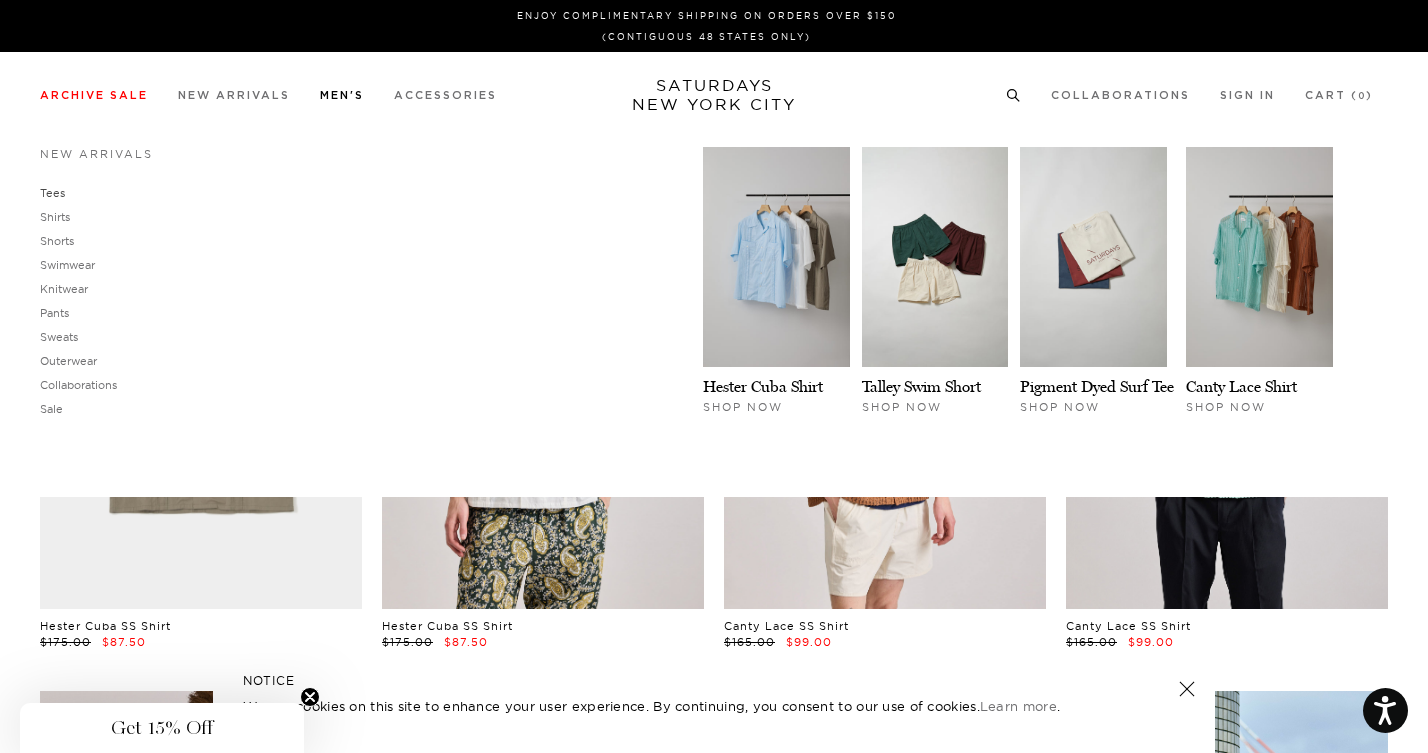 click on "Tees" at bounding box center [52, 193] 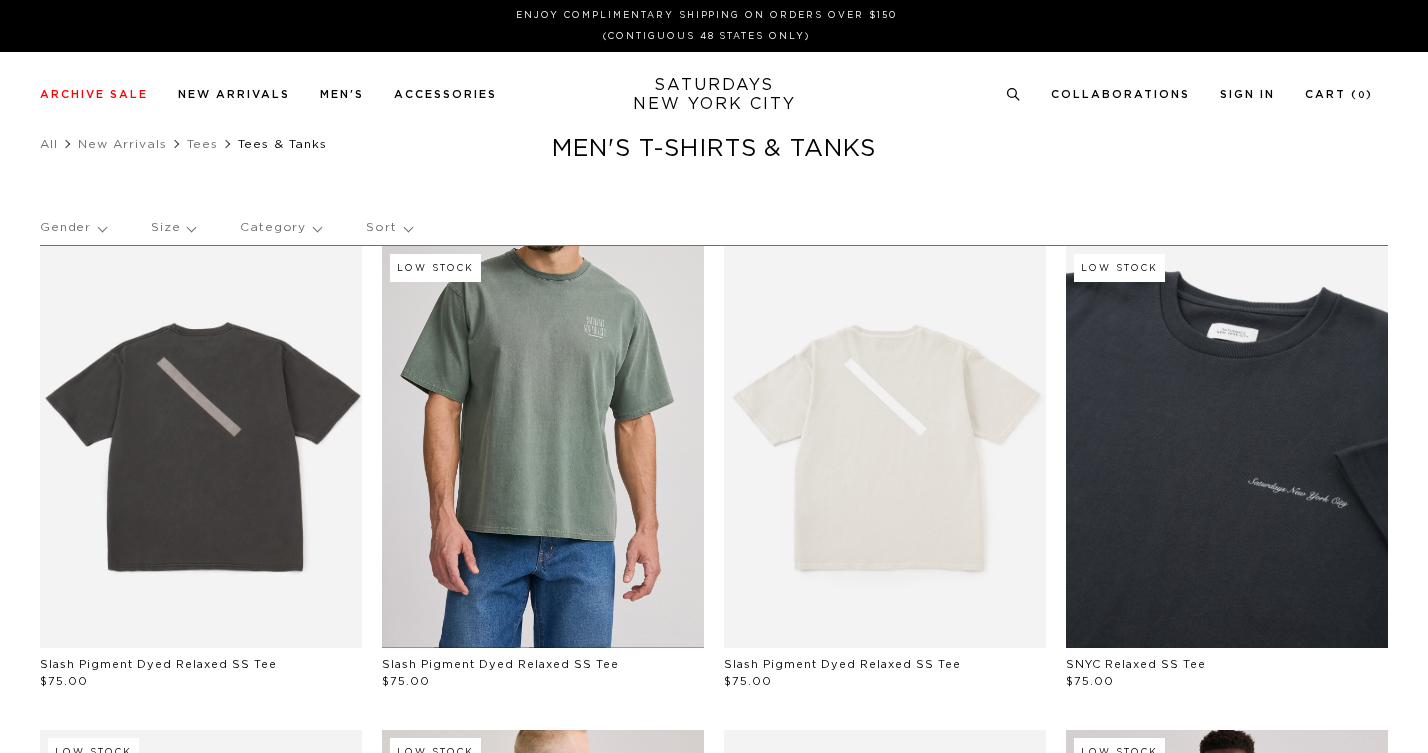 scroll, scrollTop: 0, scrollLeft: 0, axis: both 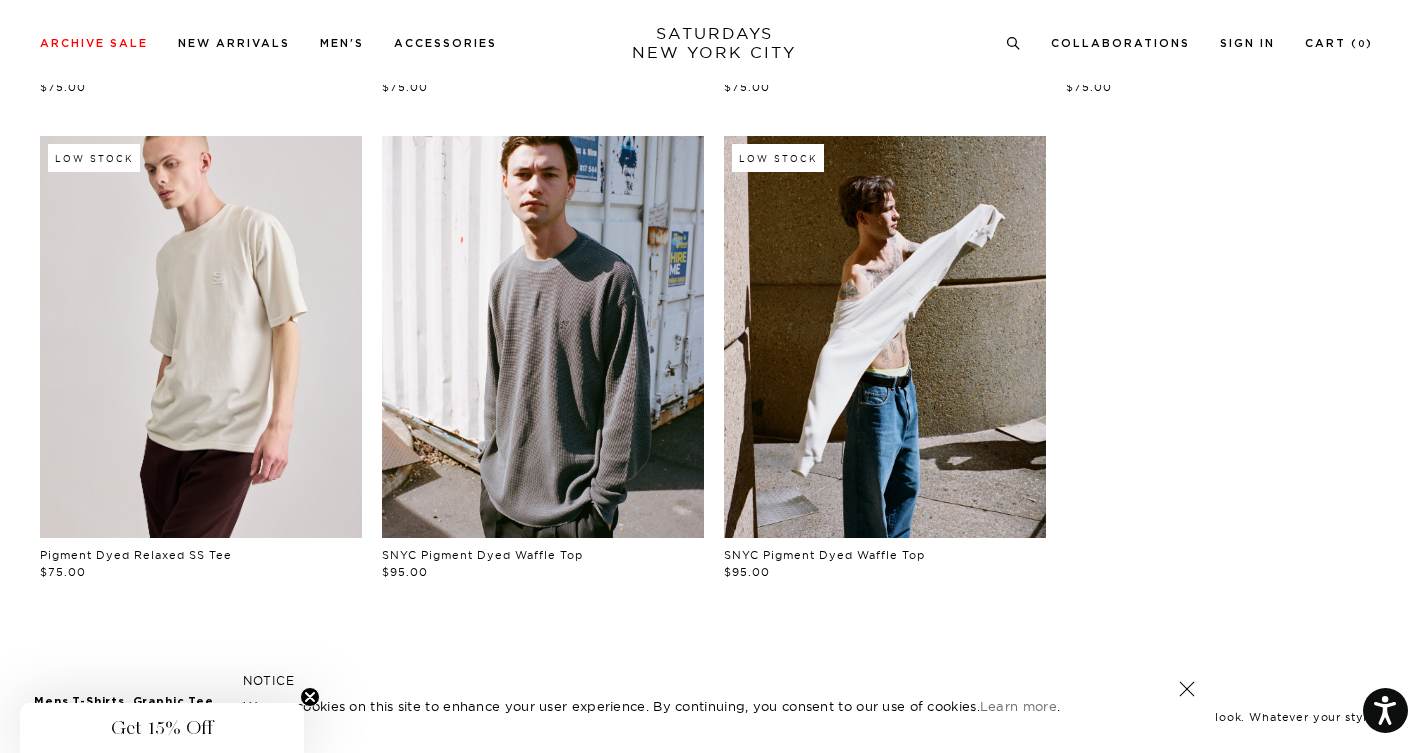 click at bounding box center [543, 337] 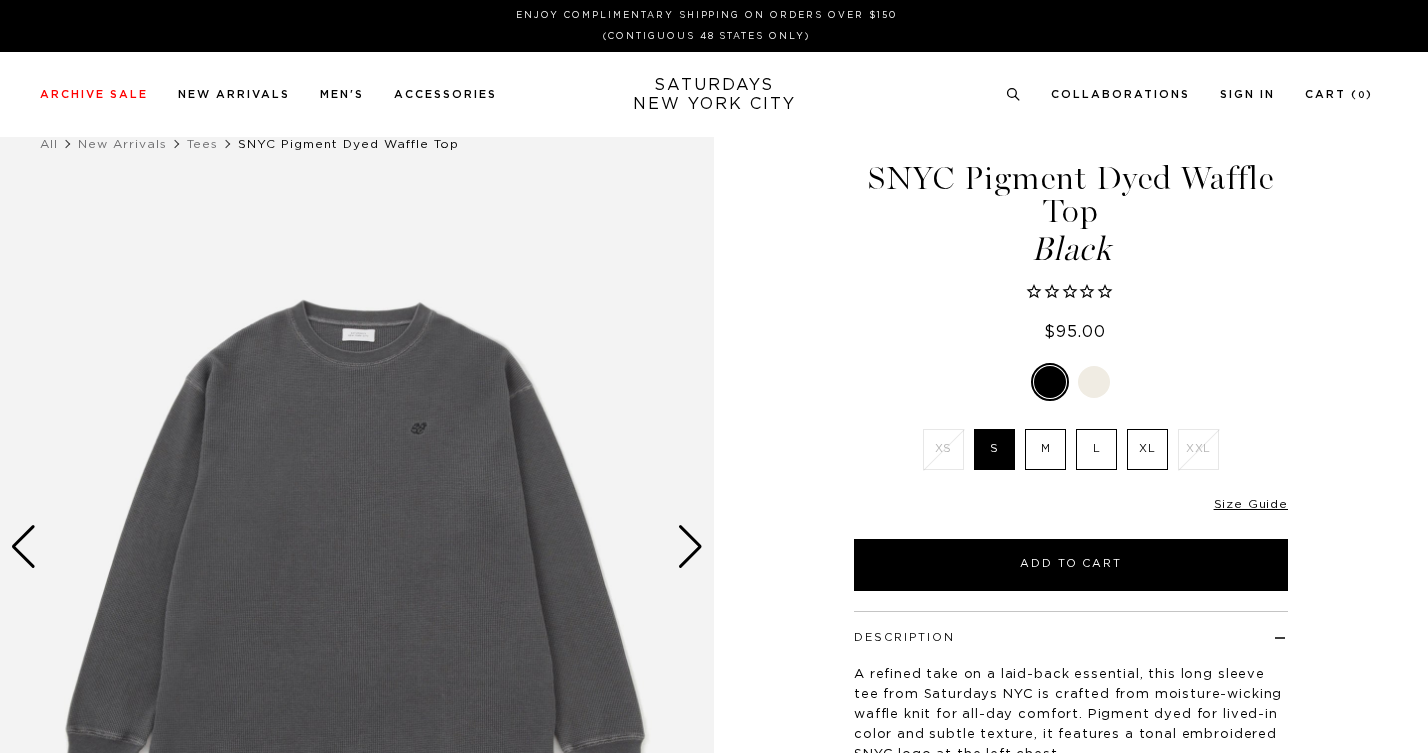 scroll, scrollTop: 0, scrollLeft: 0, axis: both 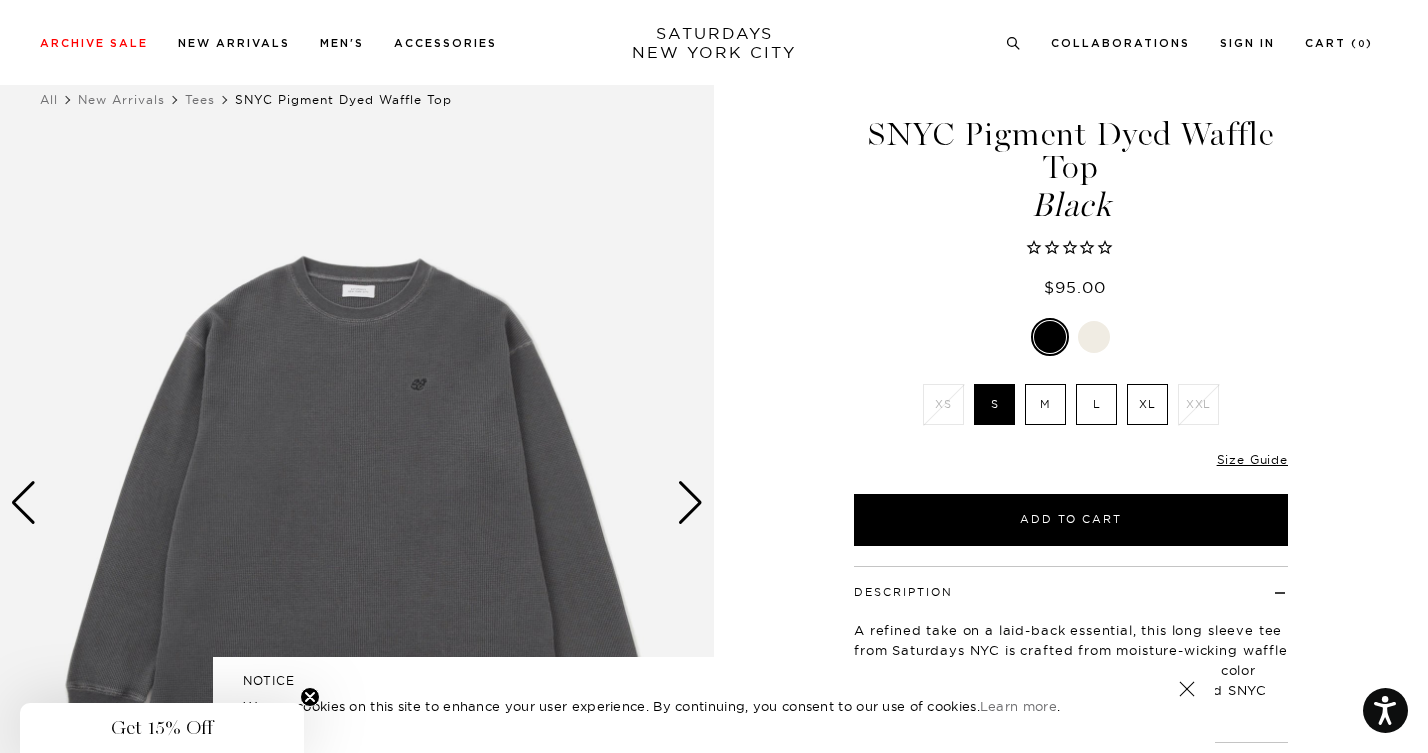 click on "L" at bounding box center [1096, 404] 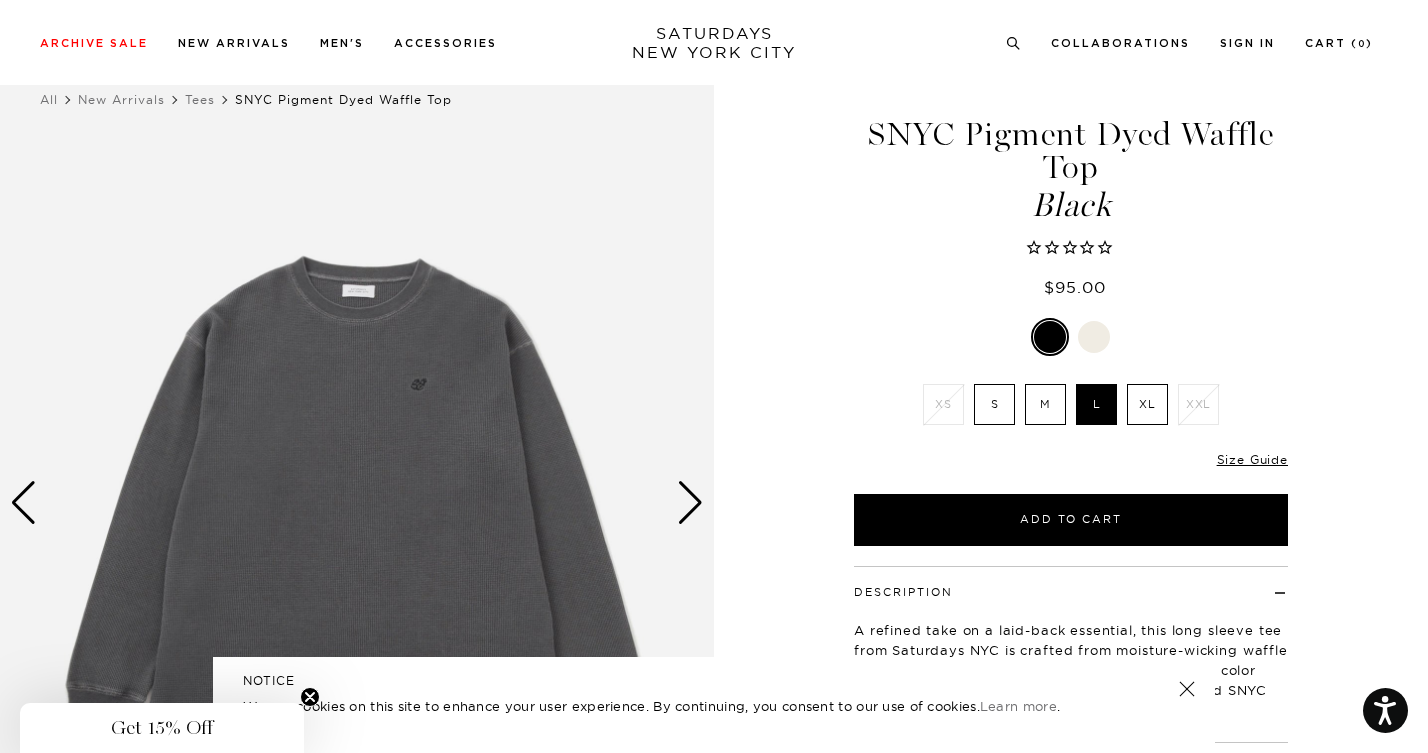 click at bounding box center (1094, 337) 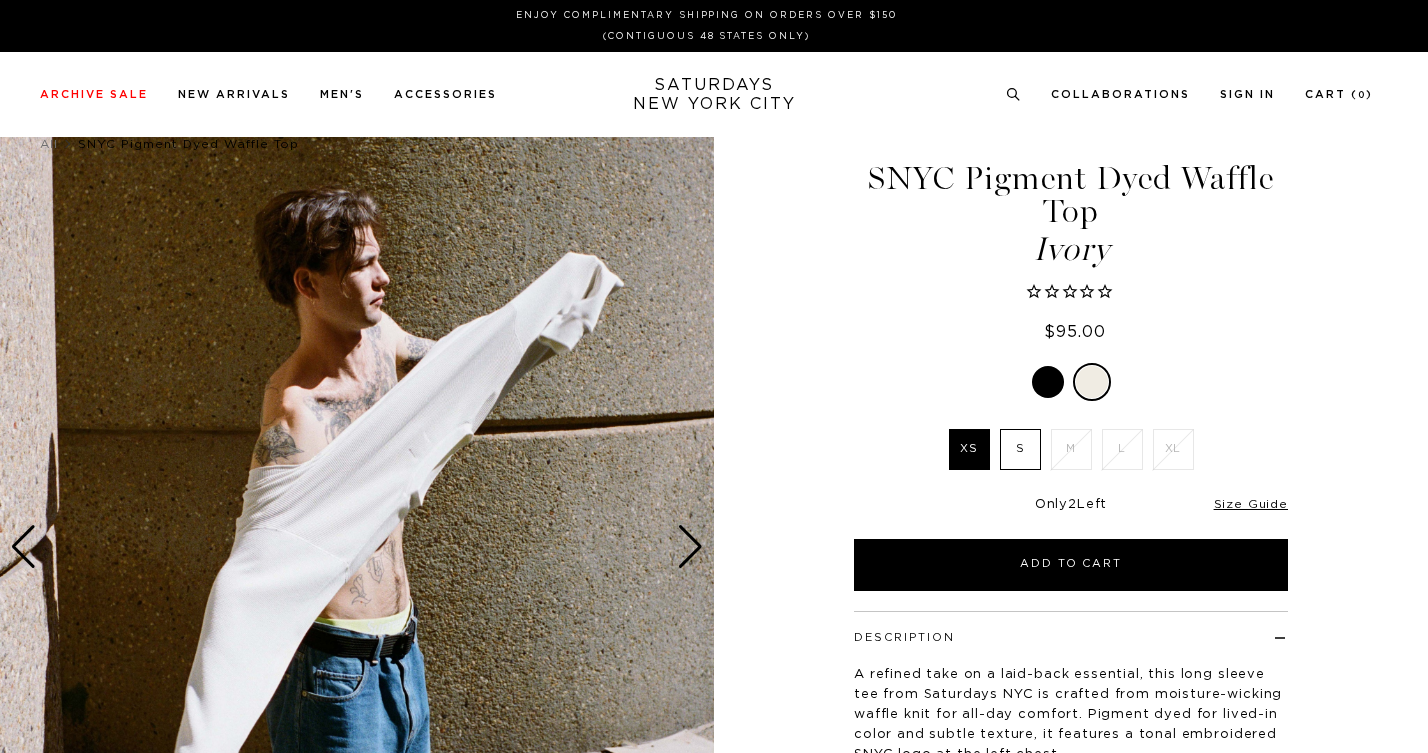 scroll, scrollTop: 0, scrollLeft: 0, axis: both 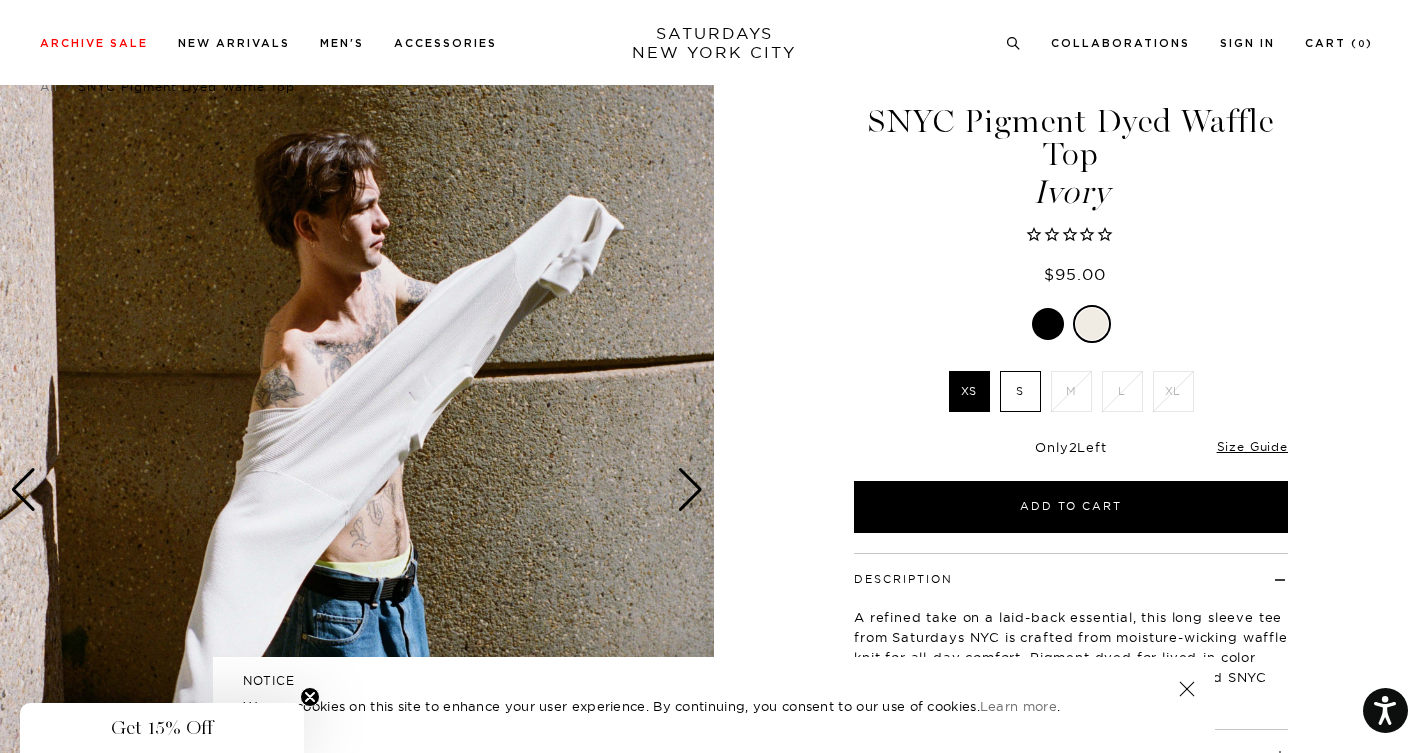 click at bounding box center (1048, 324) 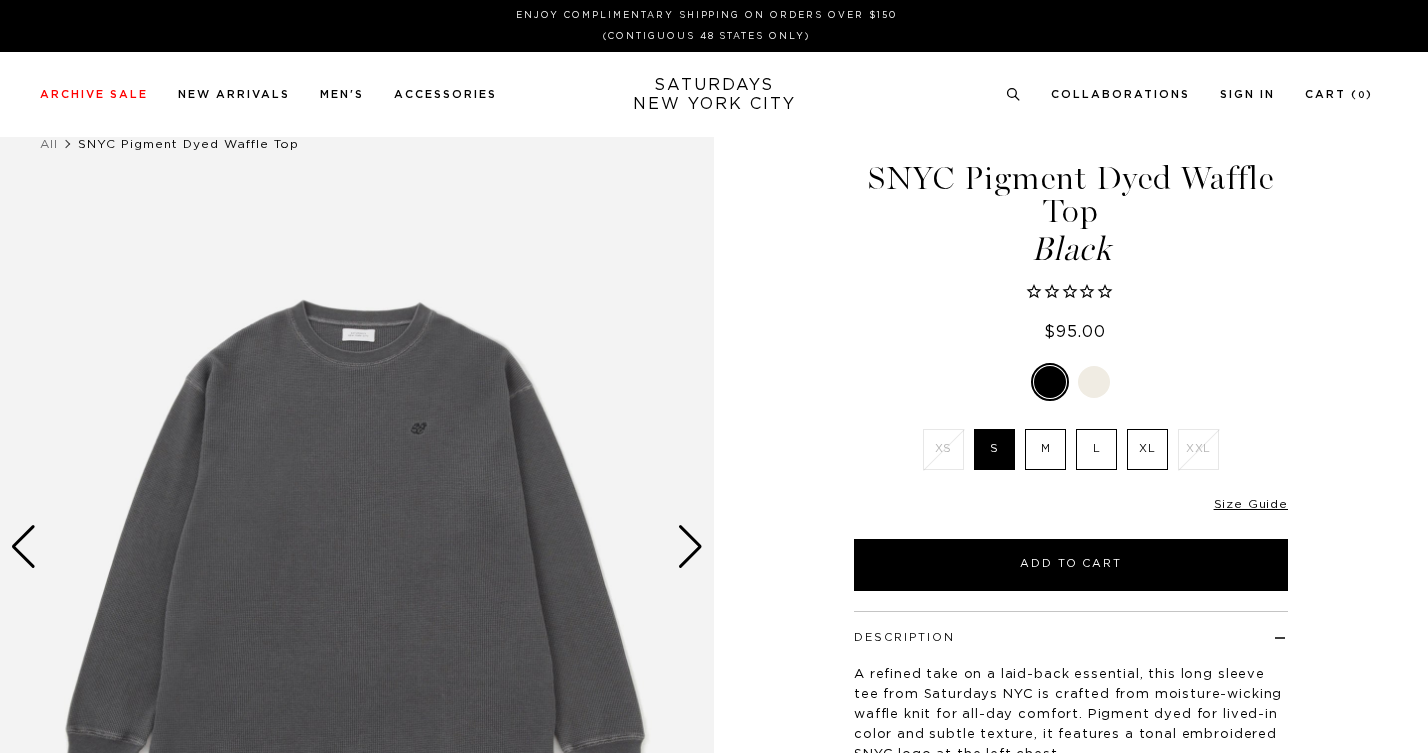 scroll, scrollTop: 0, scrollLeft: 0, axis: both 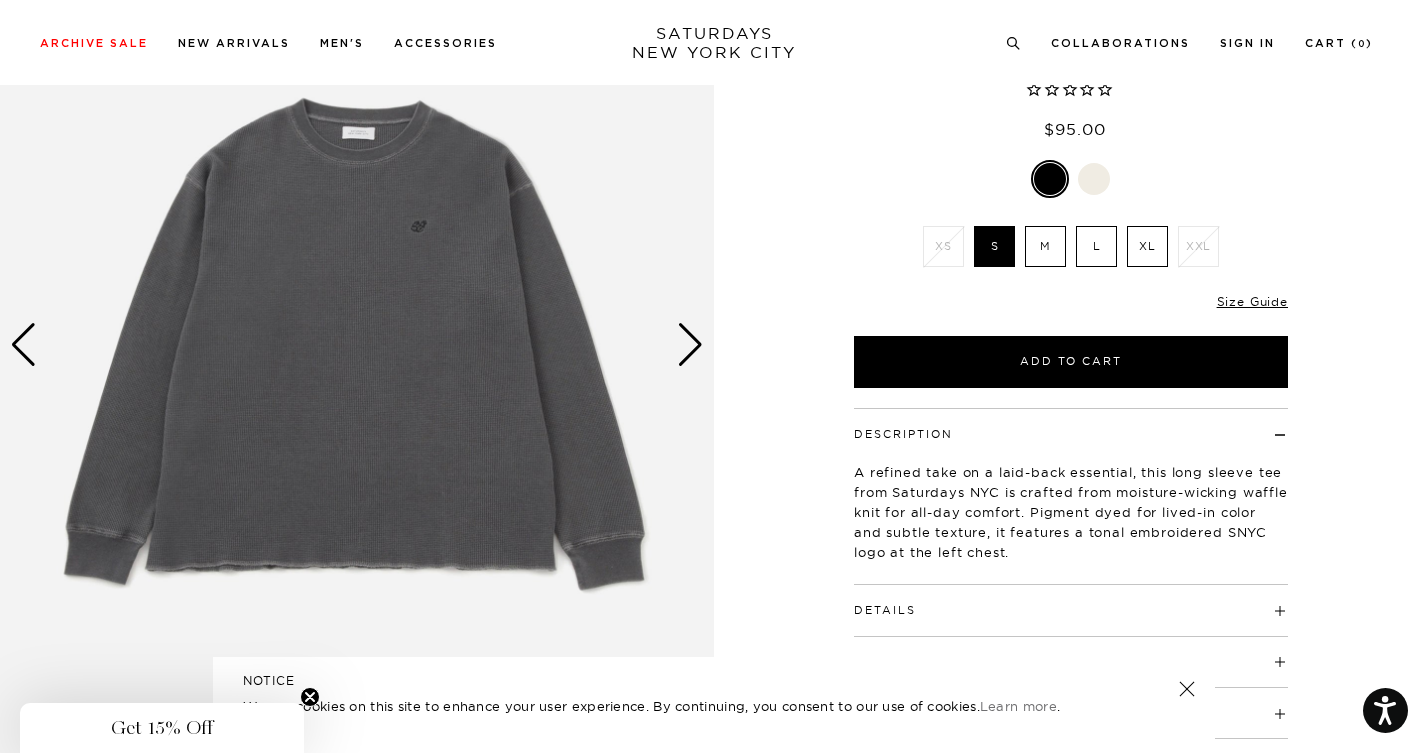 click at bounding box center (357, 345) 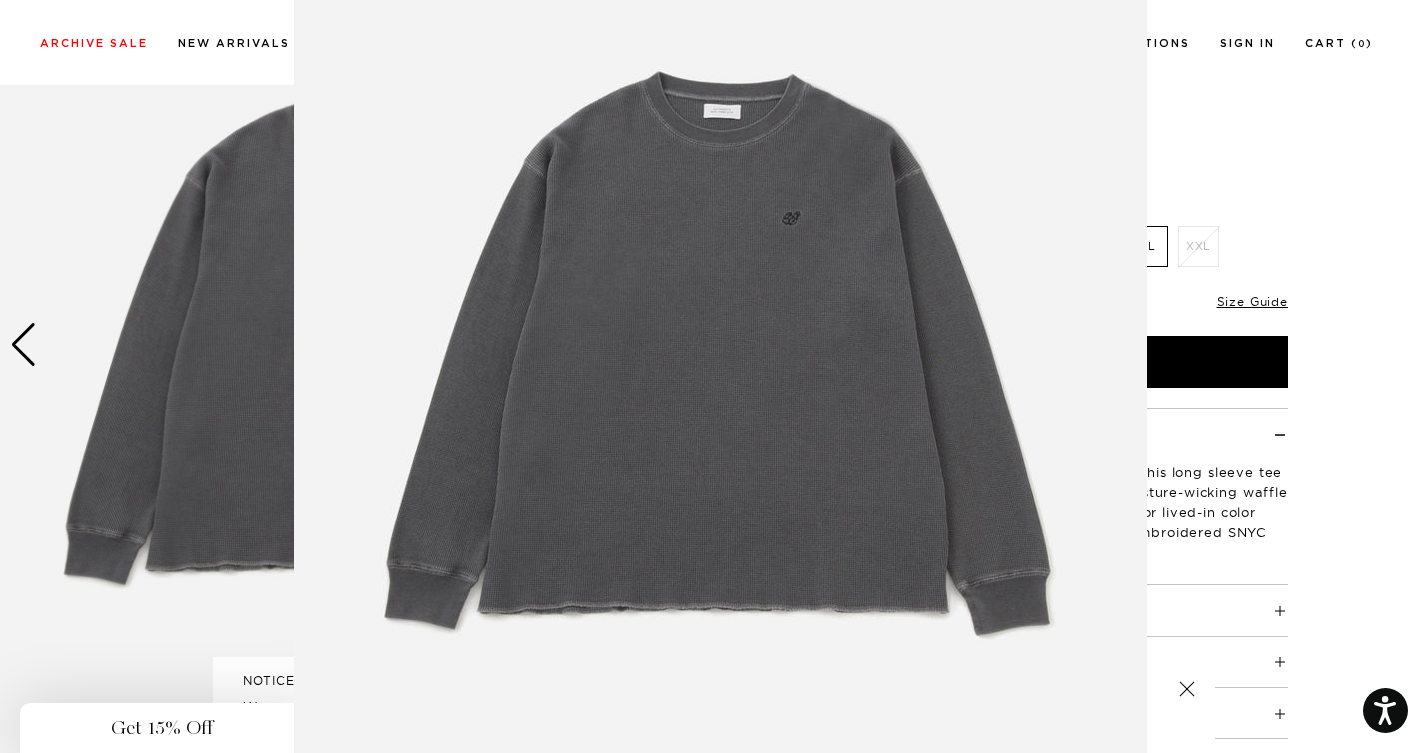 scroll, scrollTop: 160, scrollLeft: 0, axis: vertical 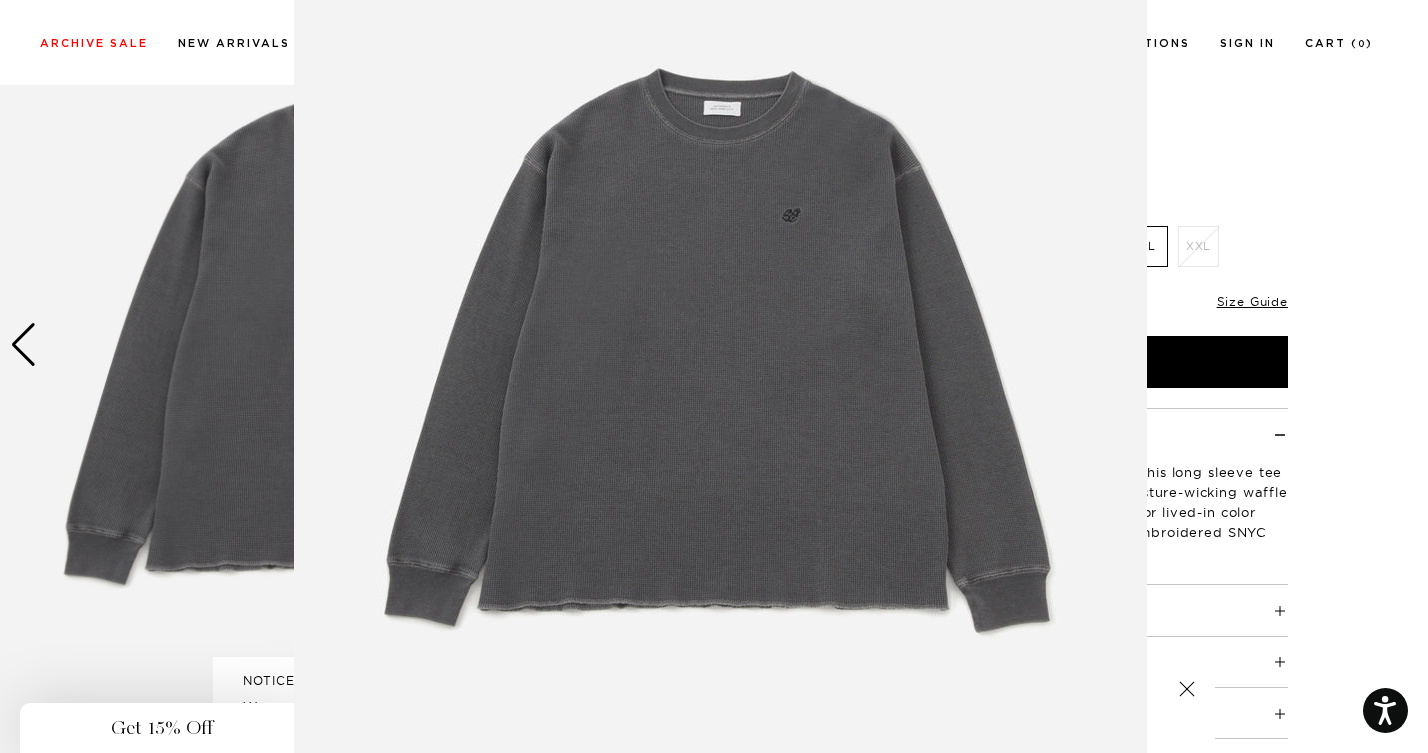 click at bounding box center [714, 376] 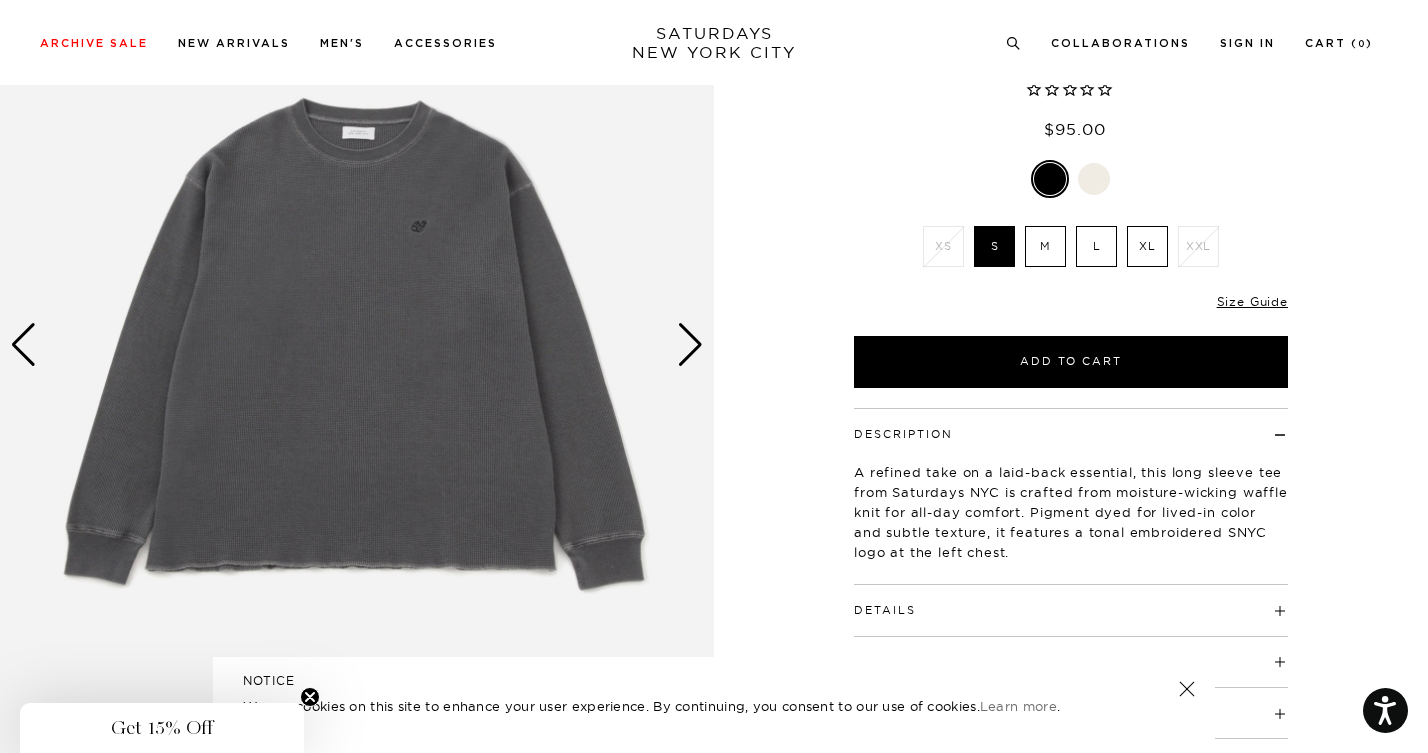 scroll, scrollTop: 0, scrollLeft: 0, axis: both 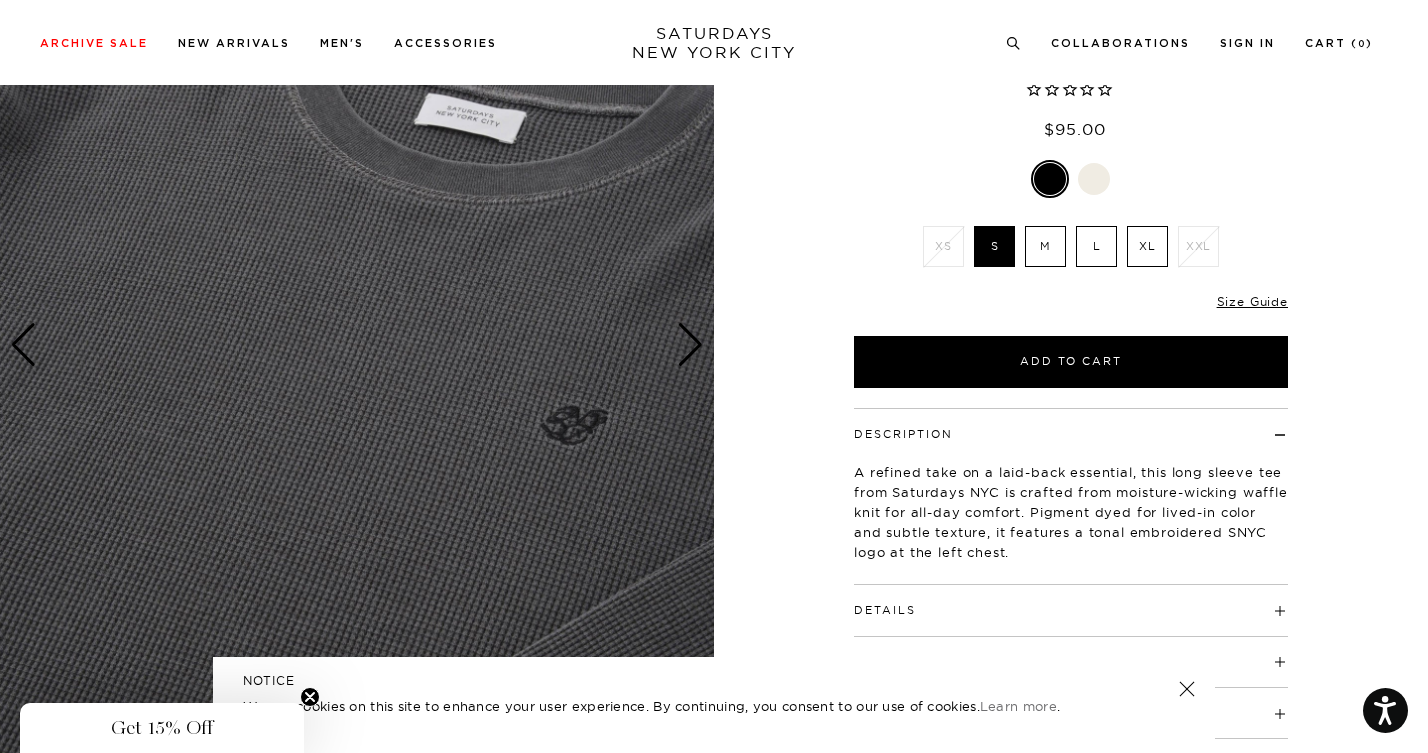 click at bounding box center [690, 345] 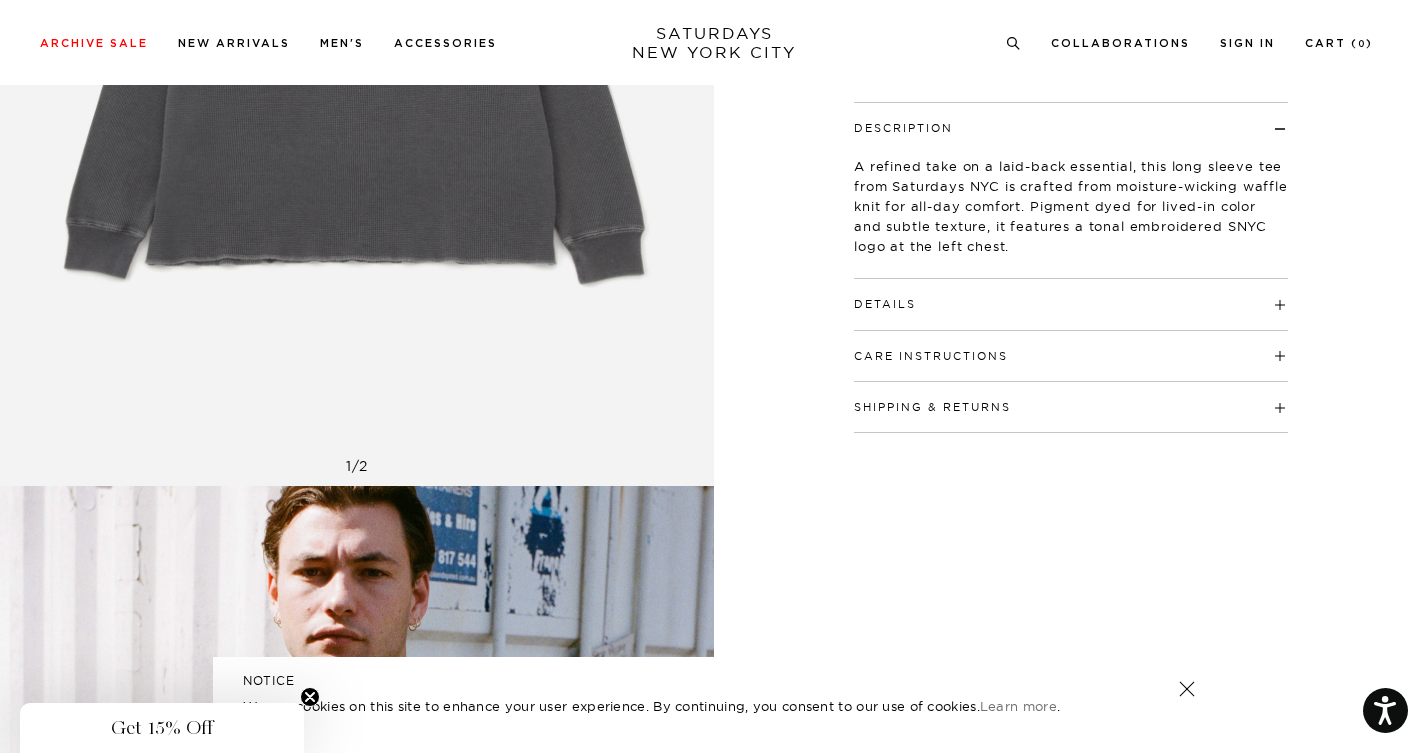 scroll, scrollTop: 509, scrollLeft: 0, axis: vertical 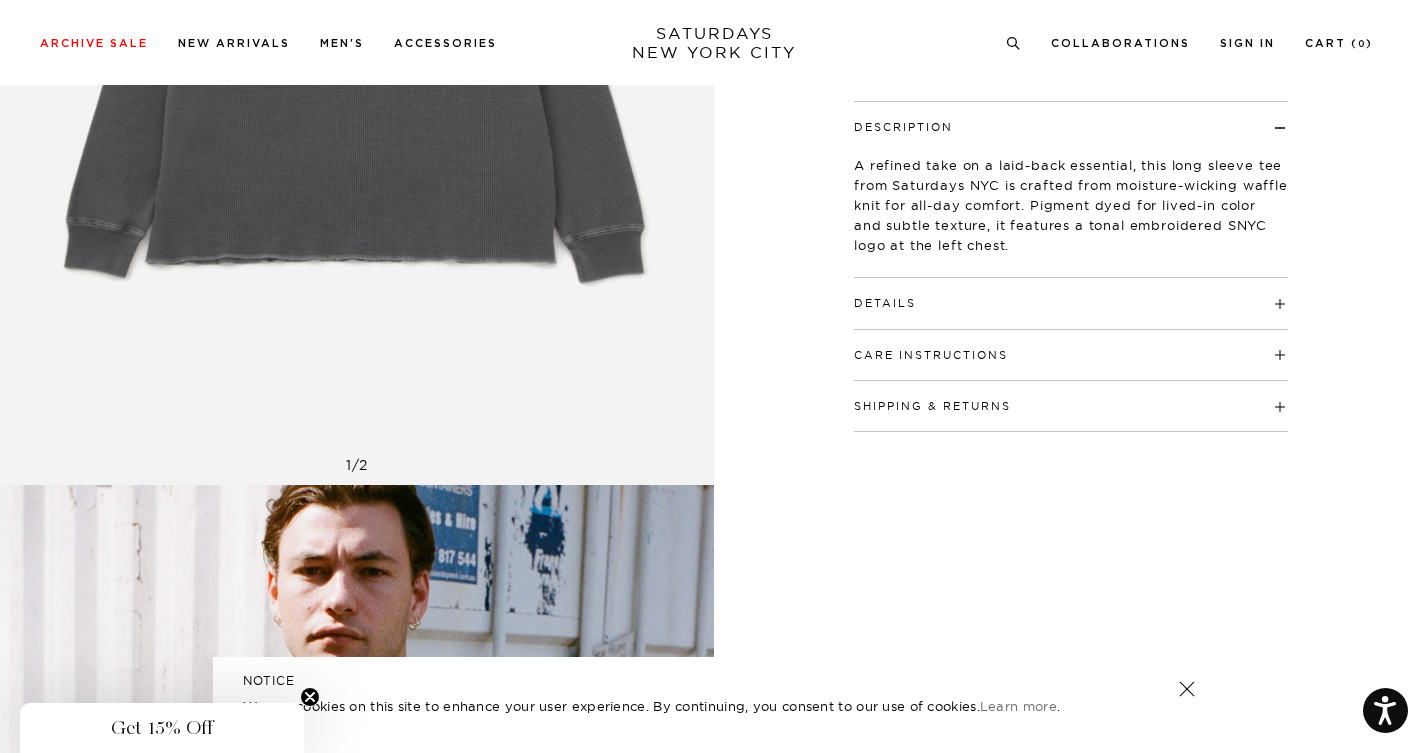 click on "Details" at bounding box center [1071, 294] 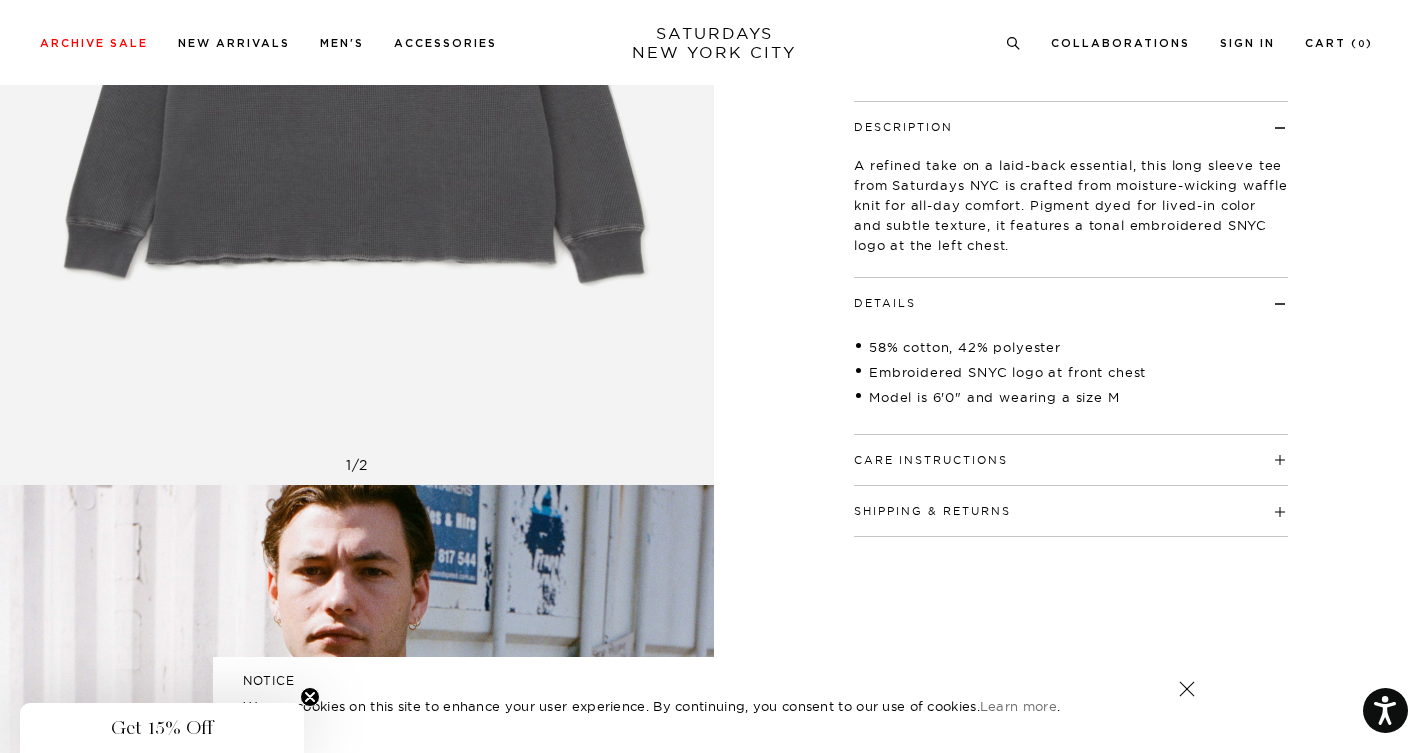 click on "Care Instructions" at bounding box center (931, 460) 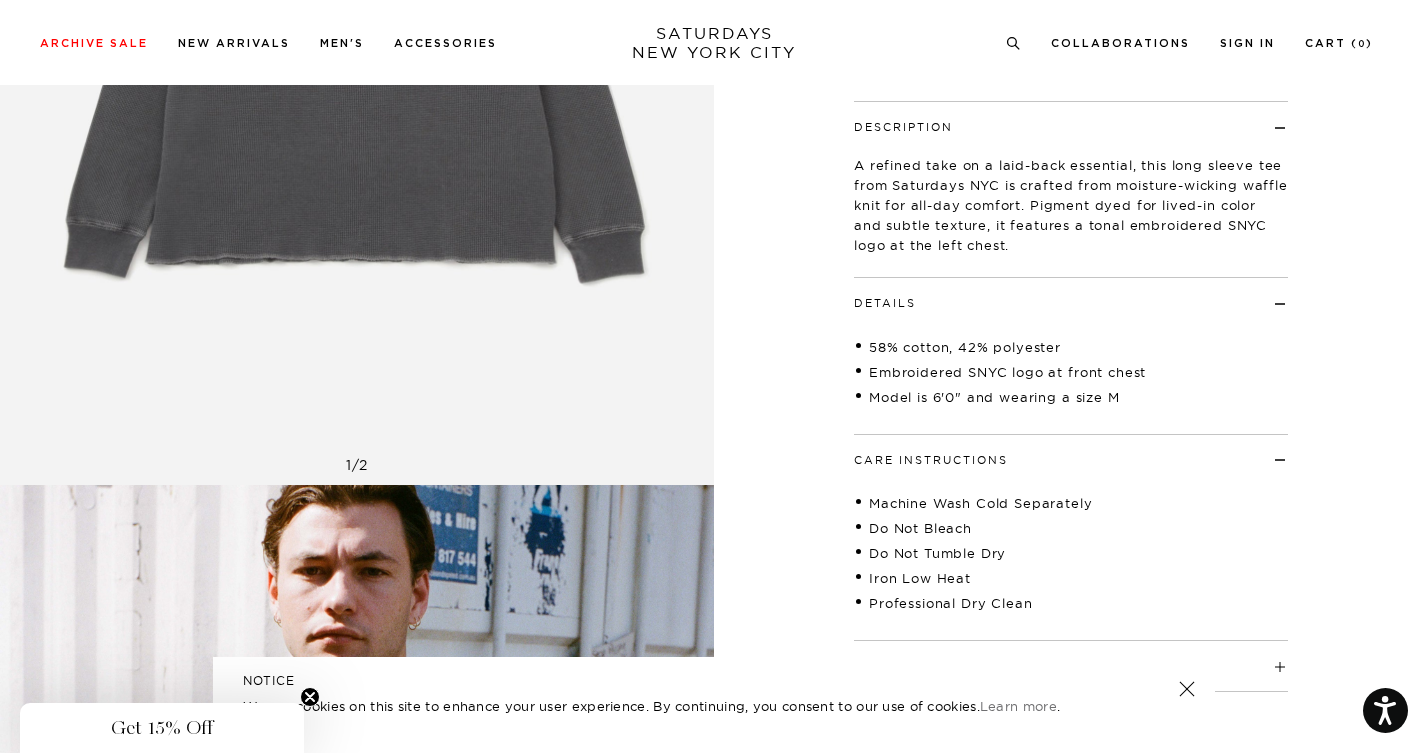 scroll, scrollTop: 631, scrollLeft: 0, axis: vertical 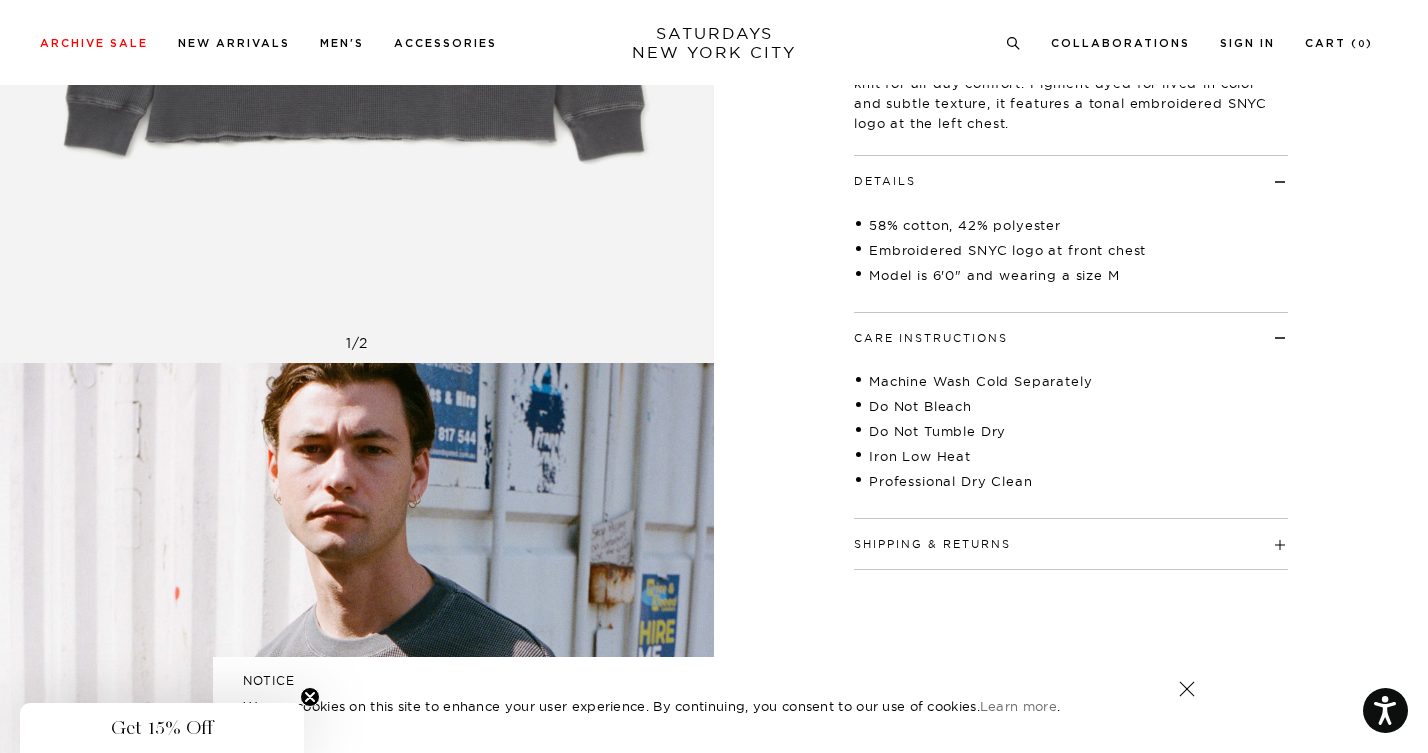 click on "Shipping & Returns" at bounding box center [932, 544] 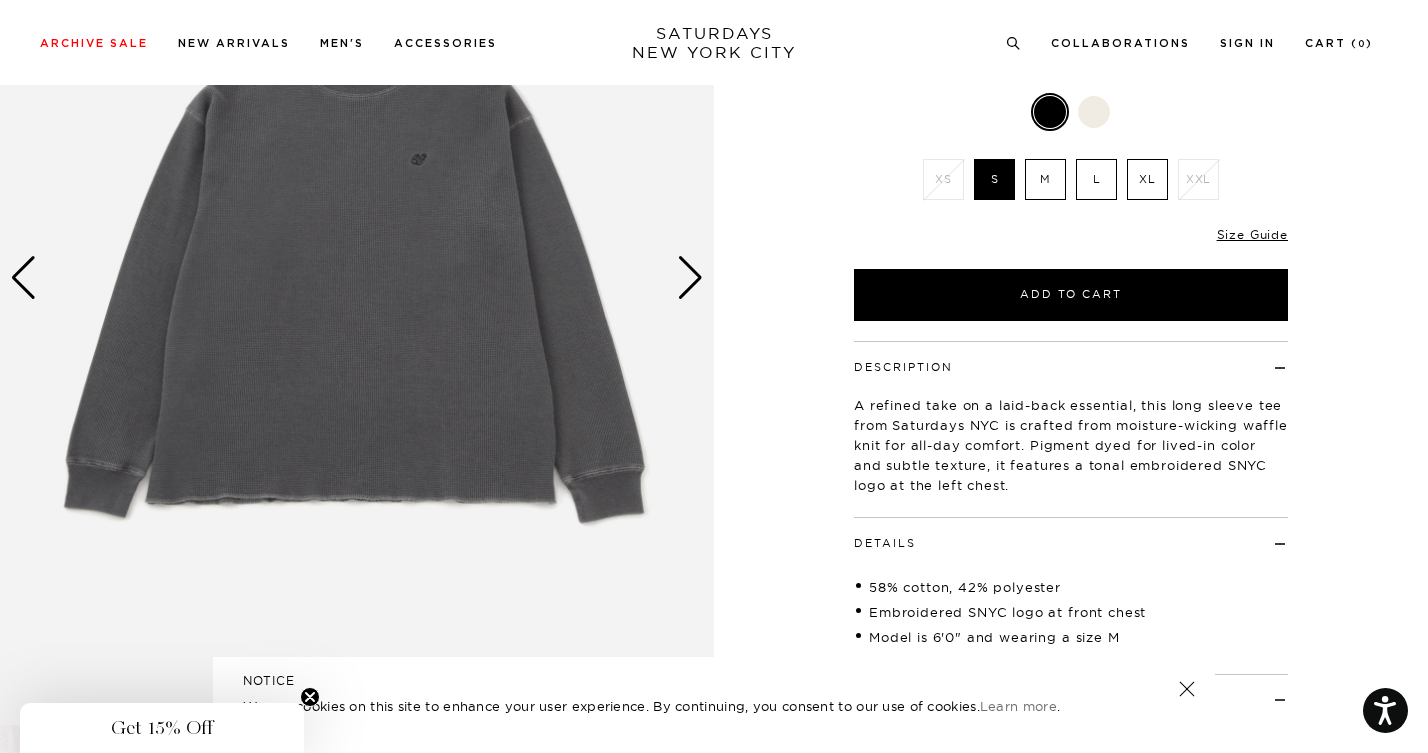 scroll, scrollTop: 270, scrollLeft: 0, axis: vertical 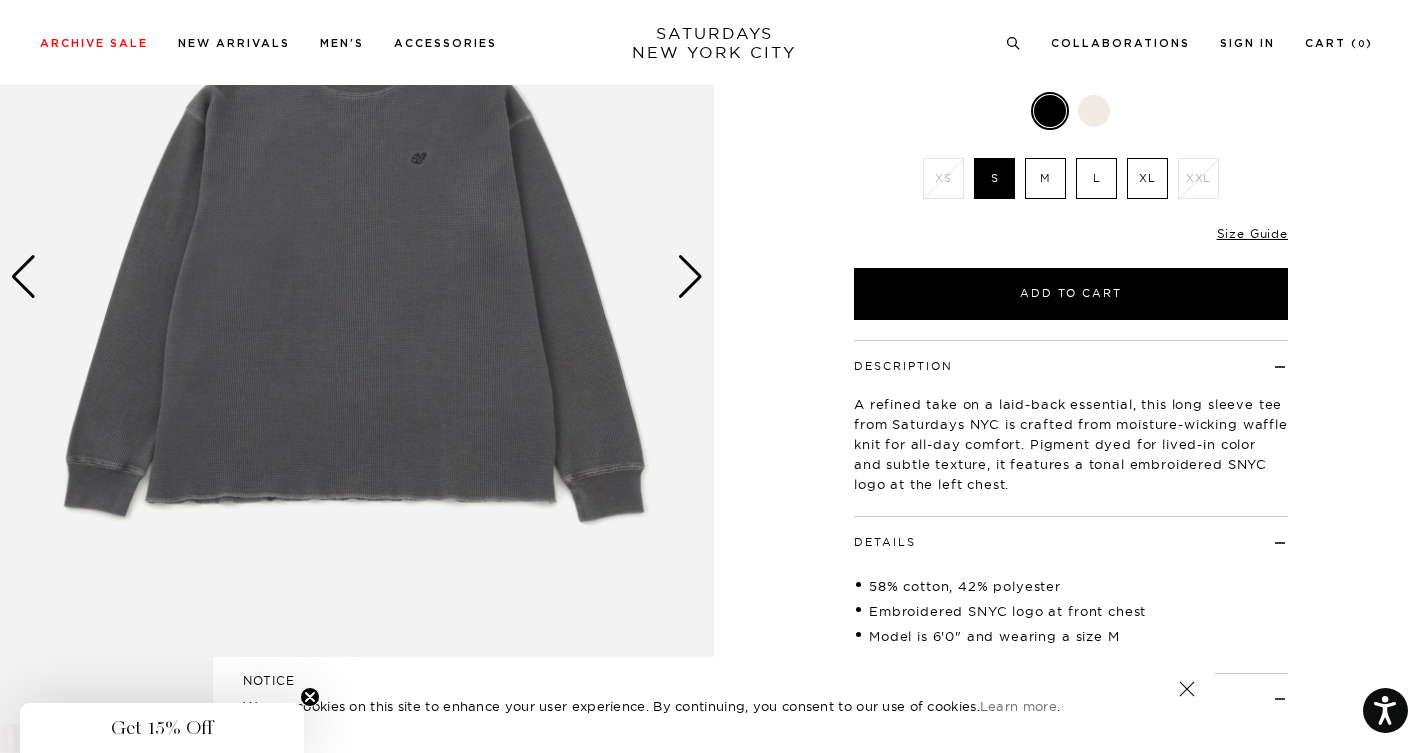 click at bounding box center [690, 277] 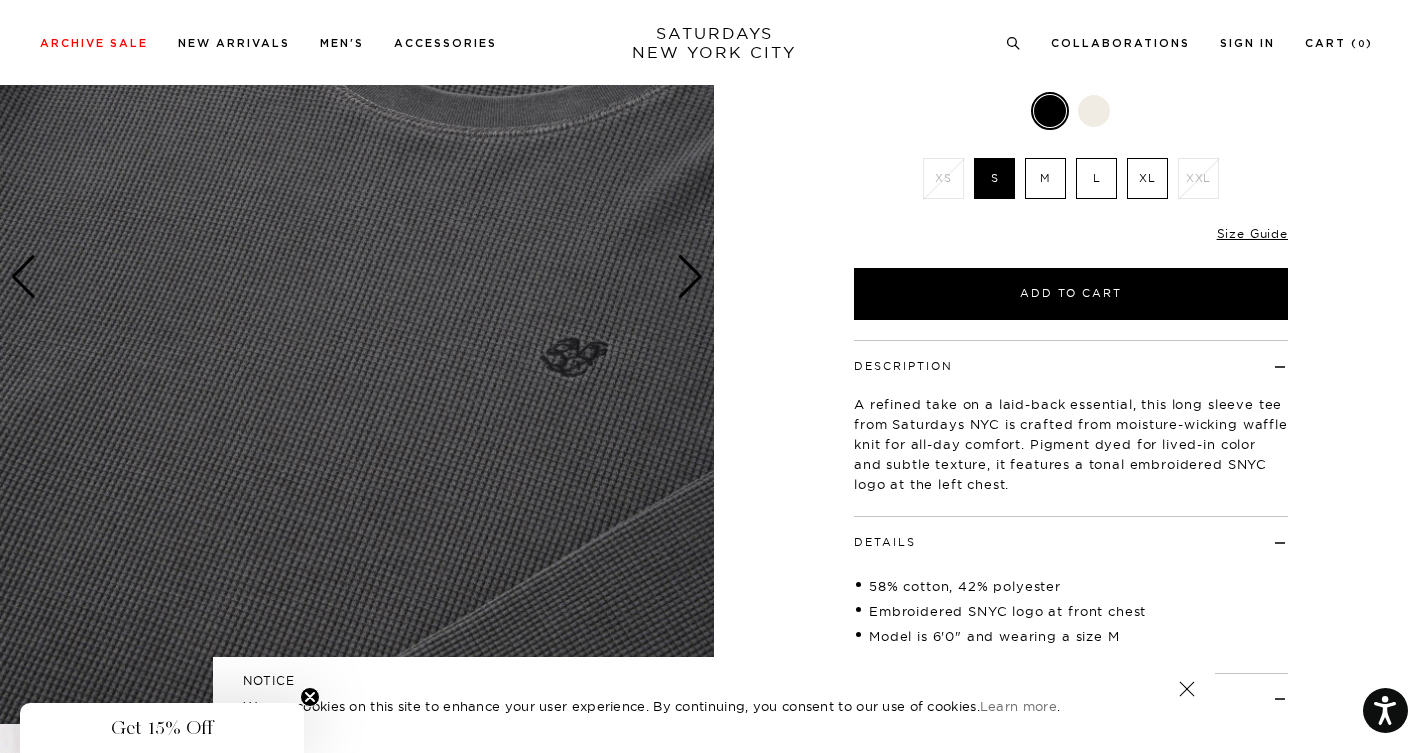 click at bounding box center [690, 277] 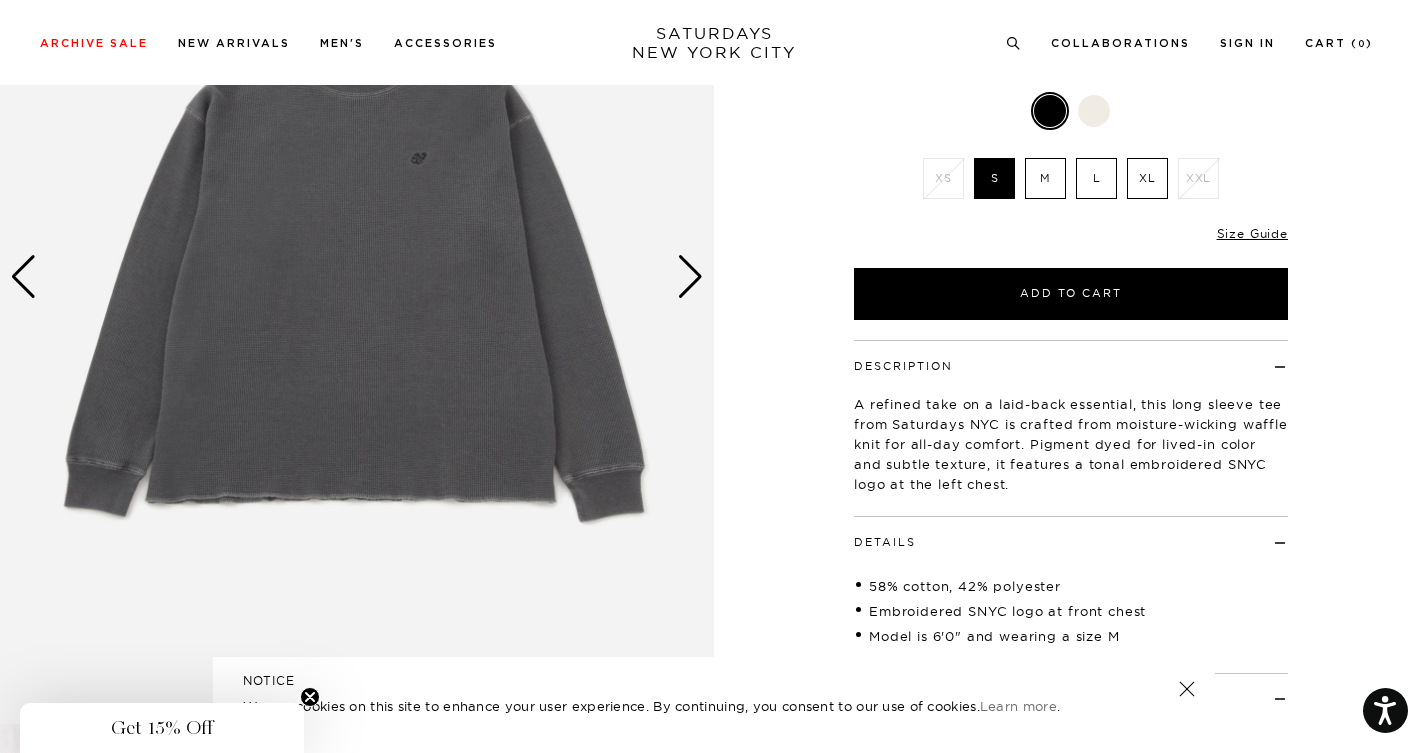 click at bounding box center [690, 277] 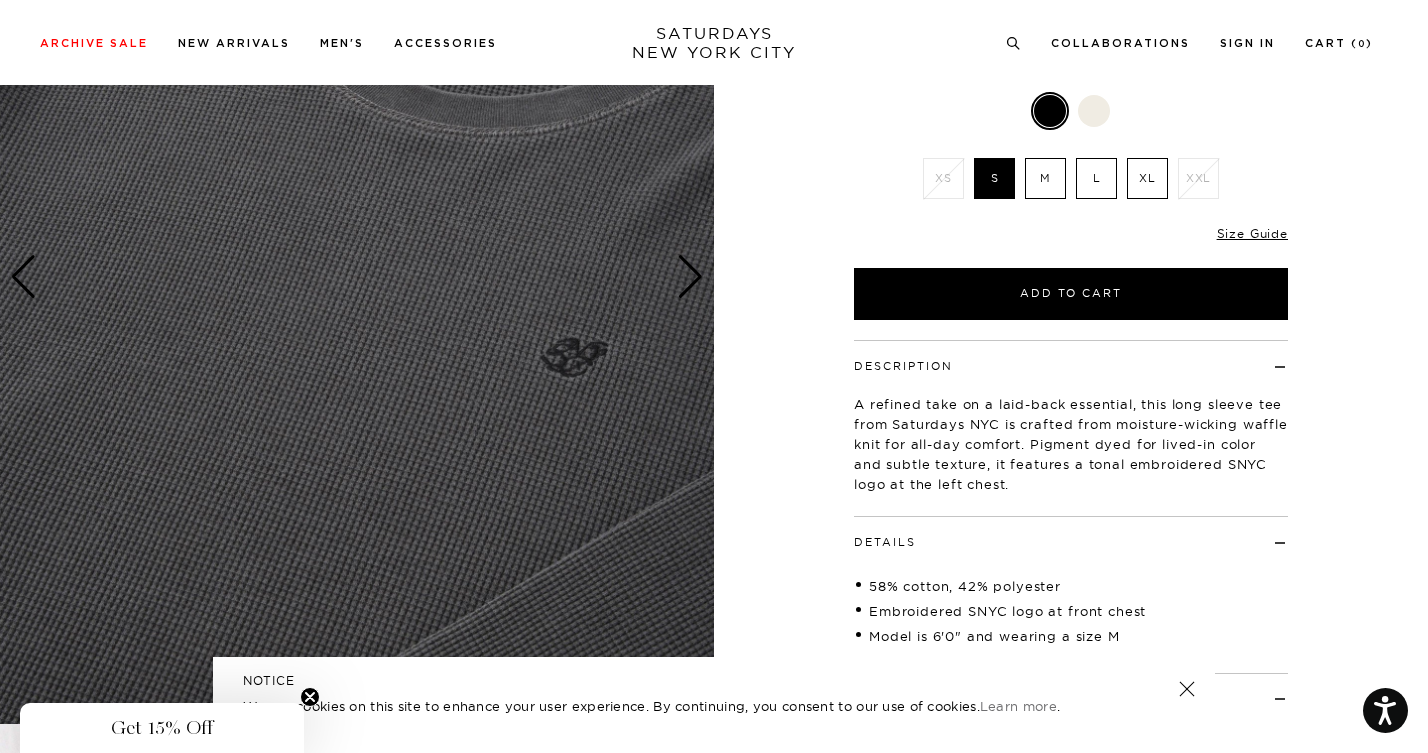 scroll, scrollTop: 176, scrollLeft: 0, axis: vertical 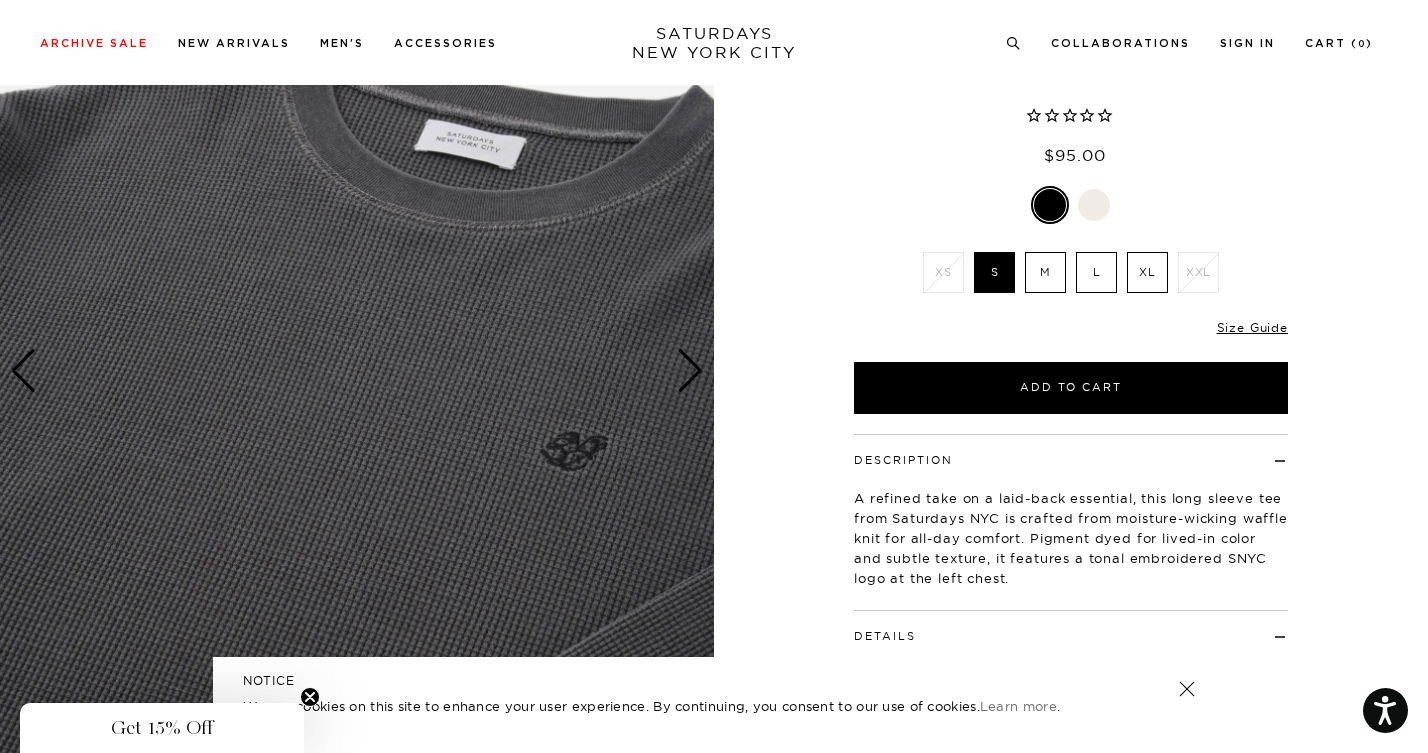 click at bounding box center (690, 371) 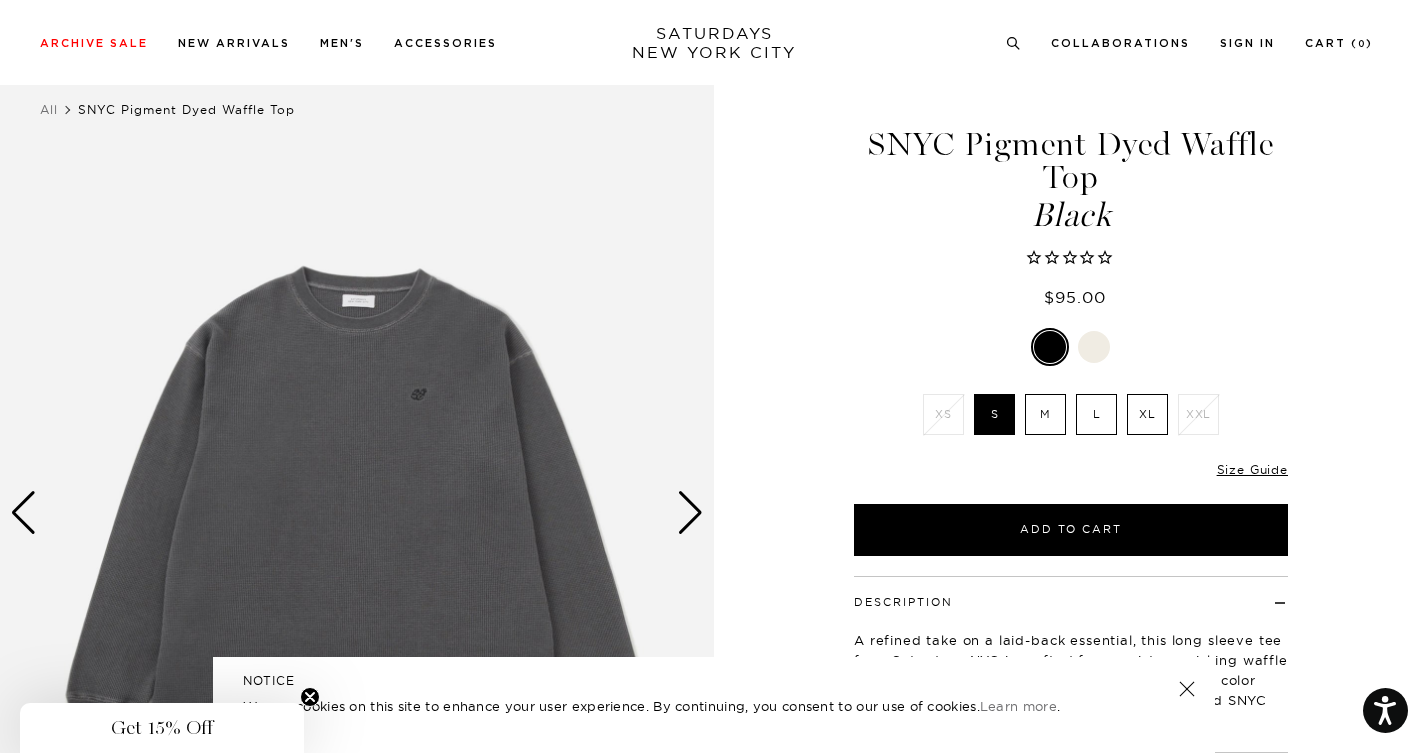 scroll, scrollTop: 18, scrollLeft: 0, axis: vertical 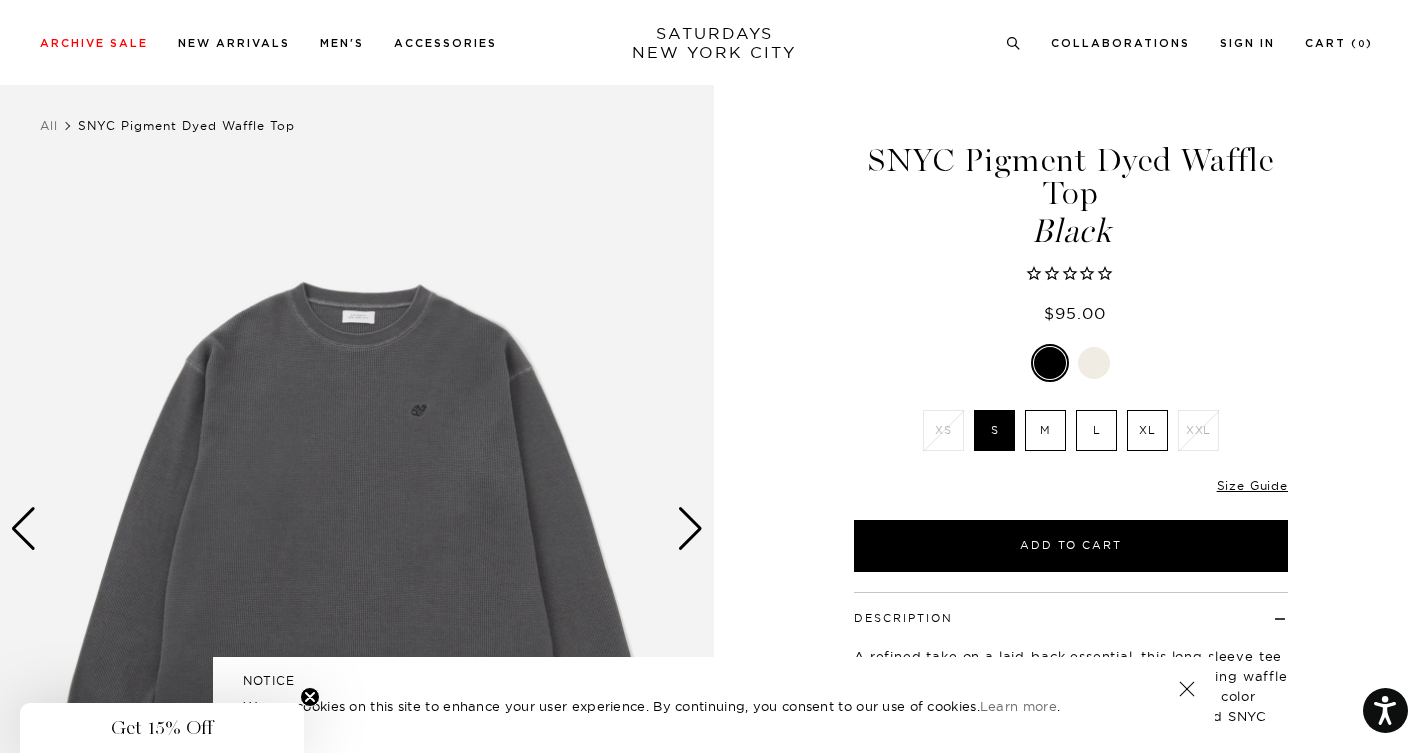 click on "L" at bounding box center (1096, 430) 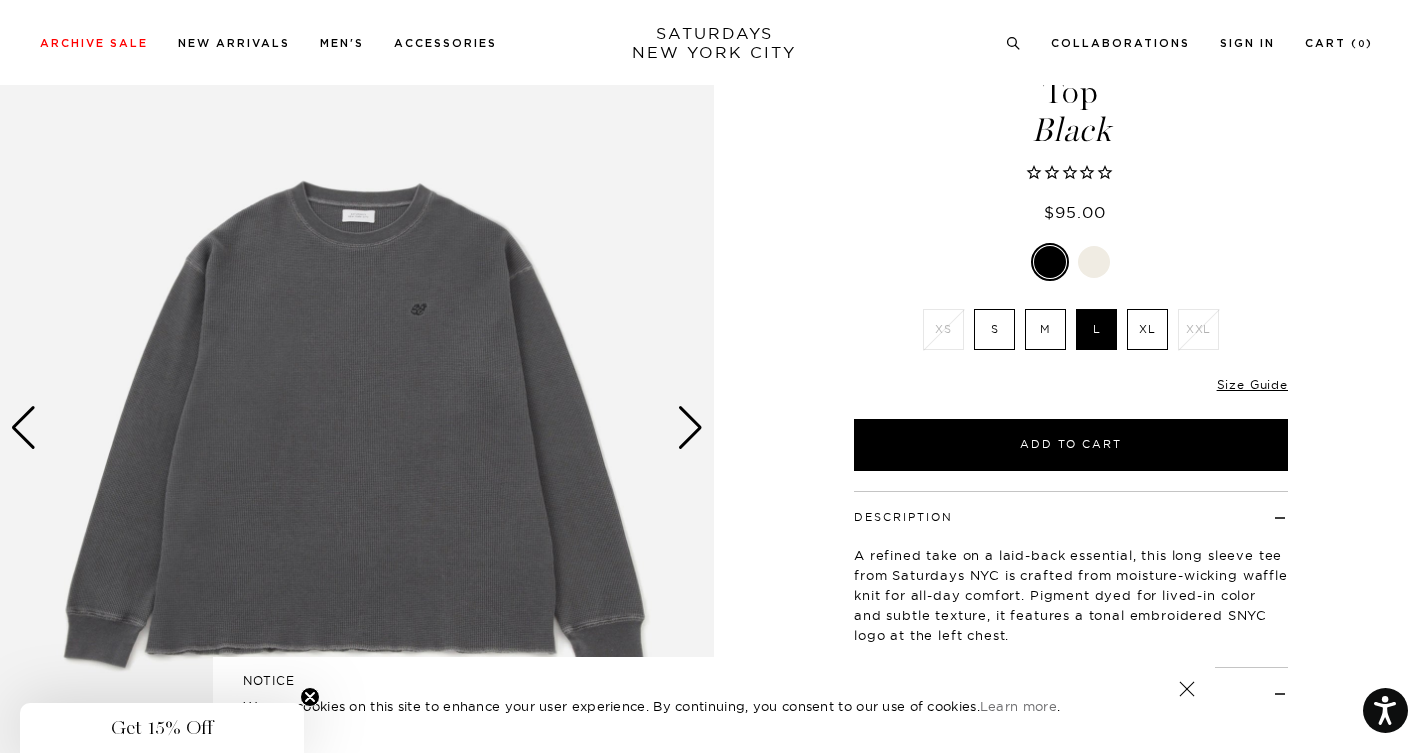 scroll, scrollTop: 148, scrollLeft: 0, axis: vertical 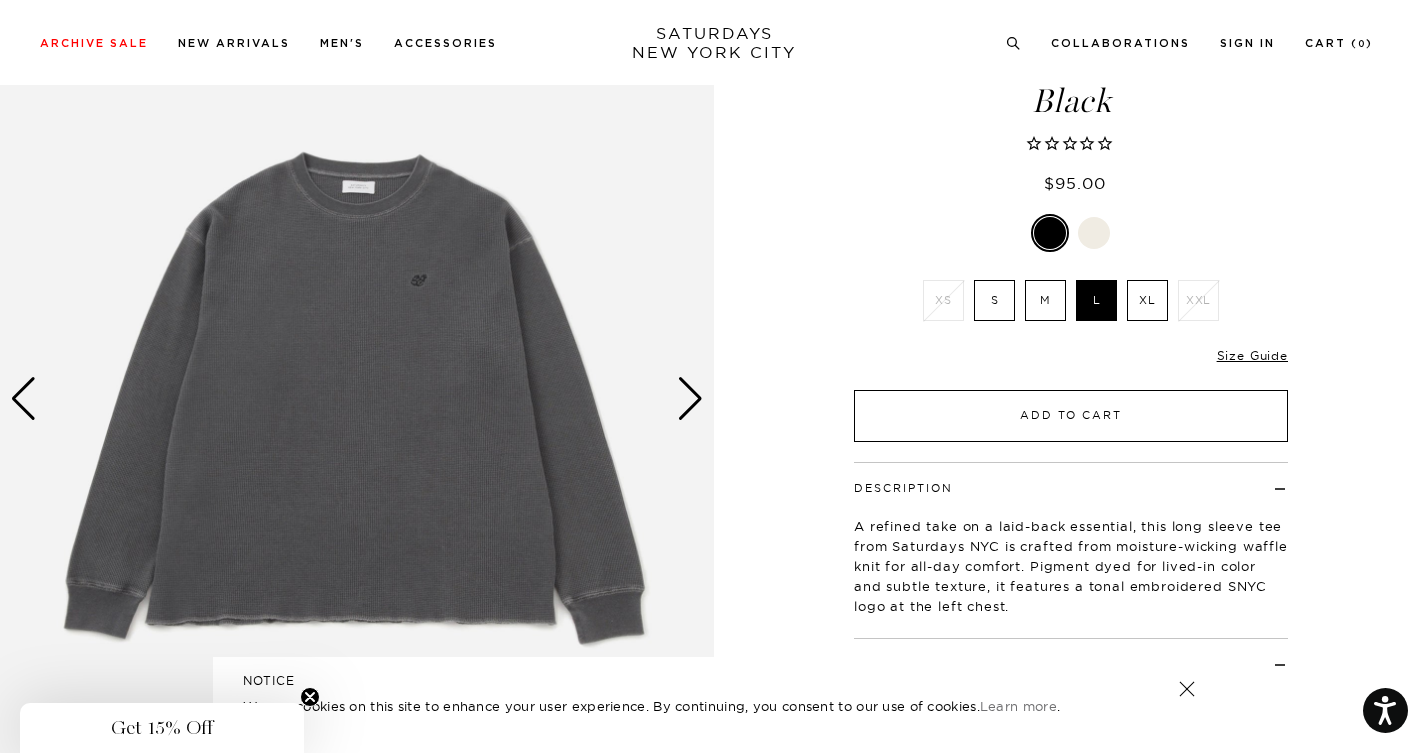 click on "Add to Cart" at bounding box center [1071, 416] 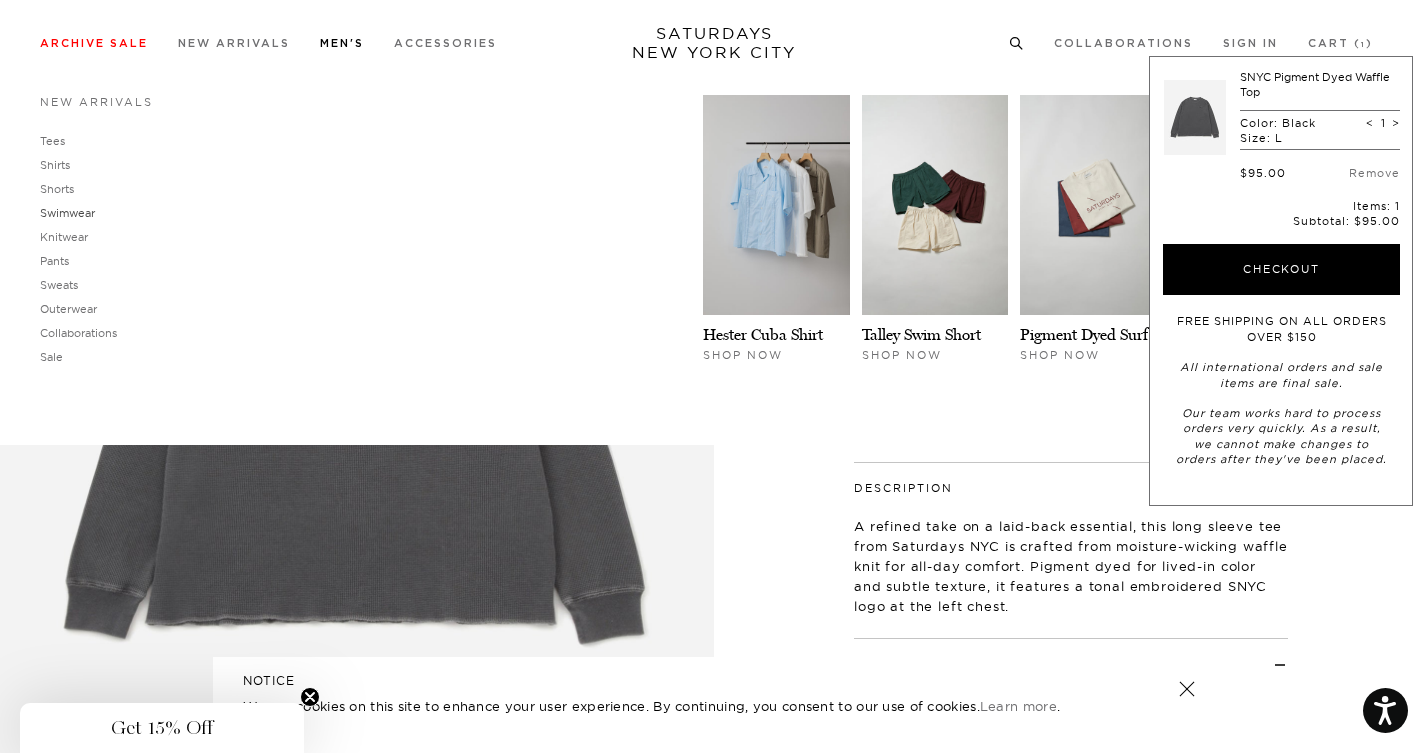 click on "Swimwear" at bounding box center [67, 213] 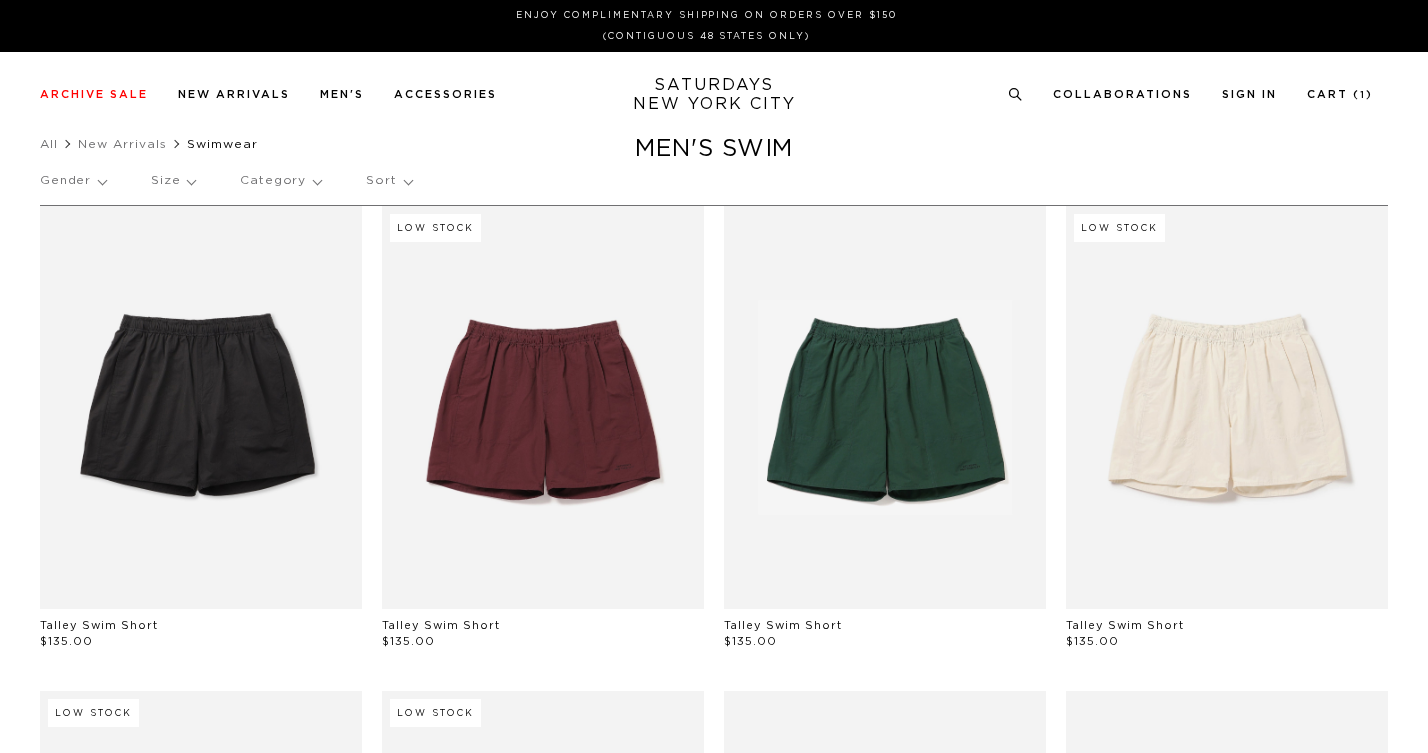 scroll, scrollTop: 0, scrollLeft: 0, axis: both 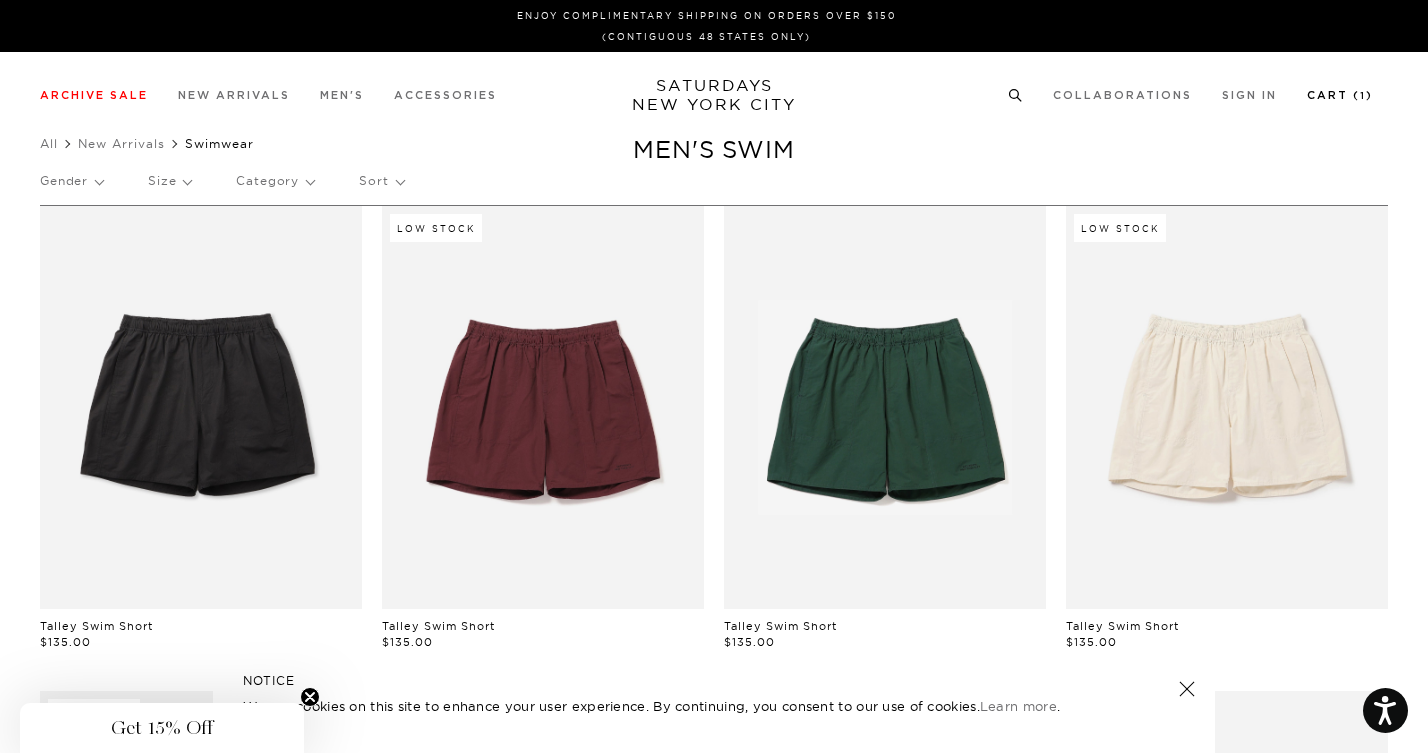 click on "Cart ( 1 )" at bounding box center (1340, 95) 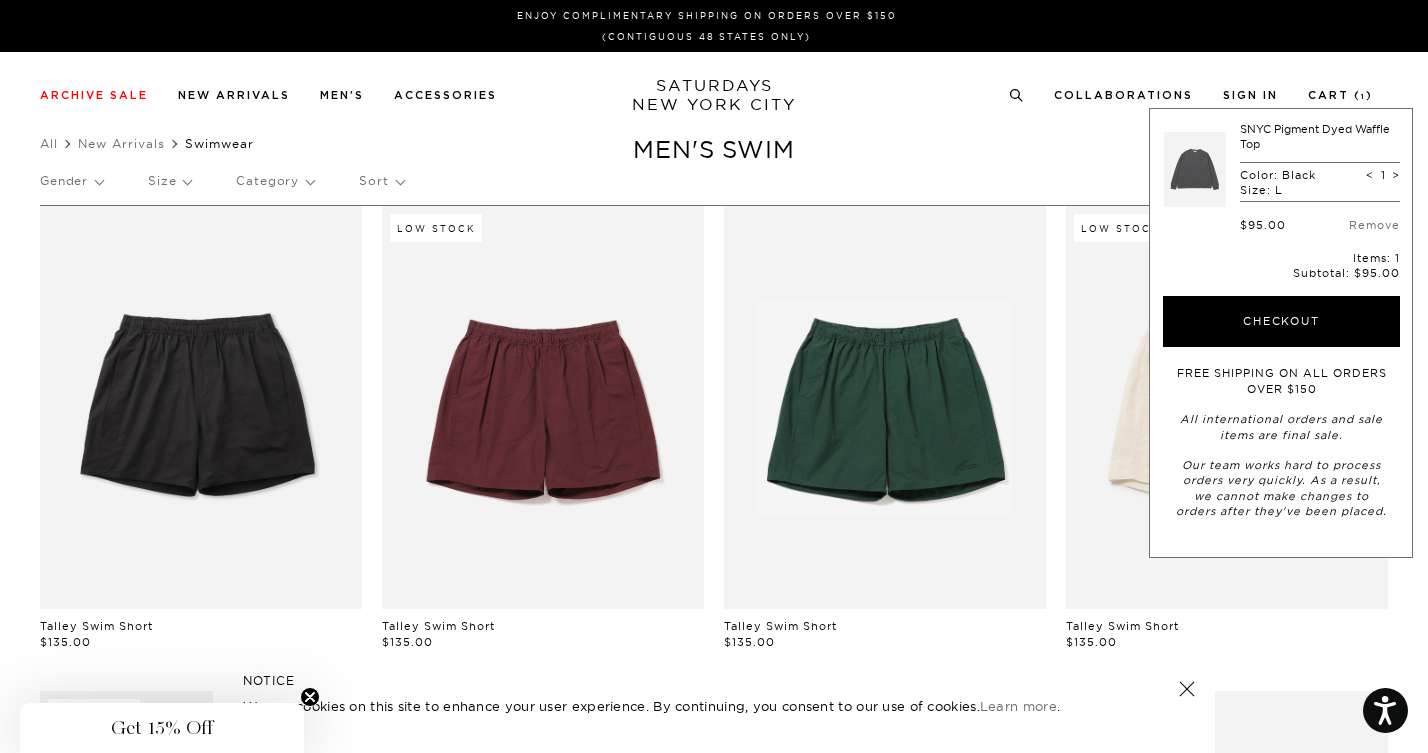 click on "SNYC Pigment Dyed Waffle Top" at bounding box center (1315, 136) 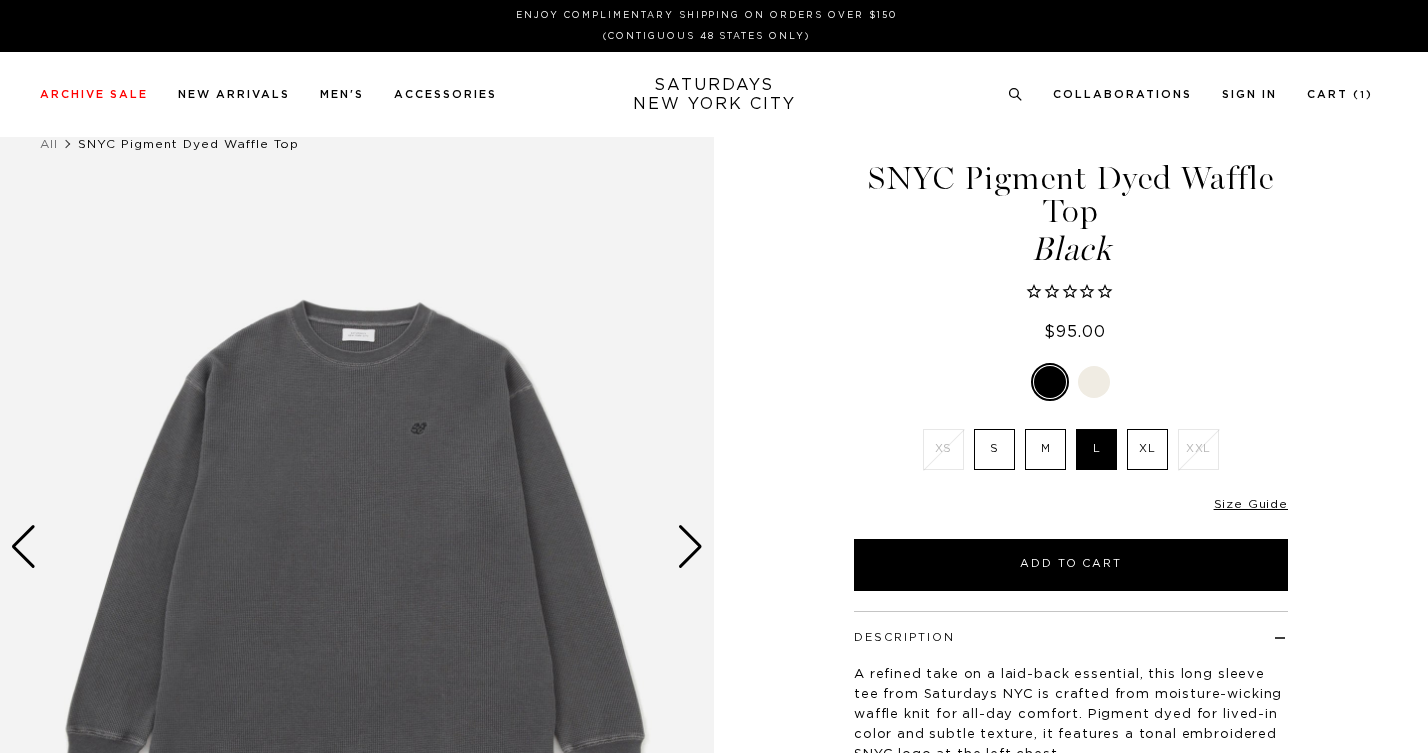 scroll, scrollTop: 0, scrollLeft: 0, axis: both 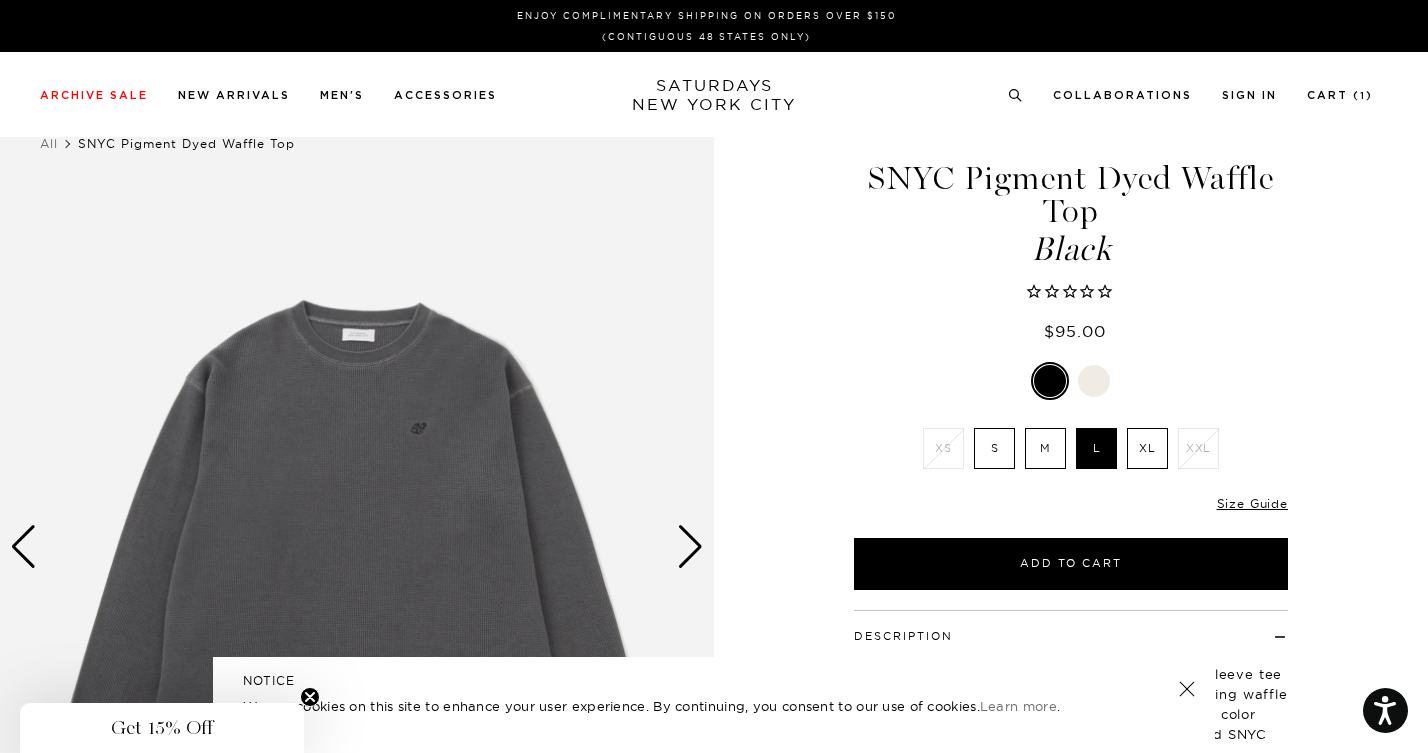 click at bounding box center [1094, 381] 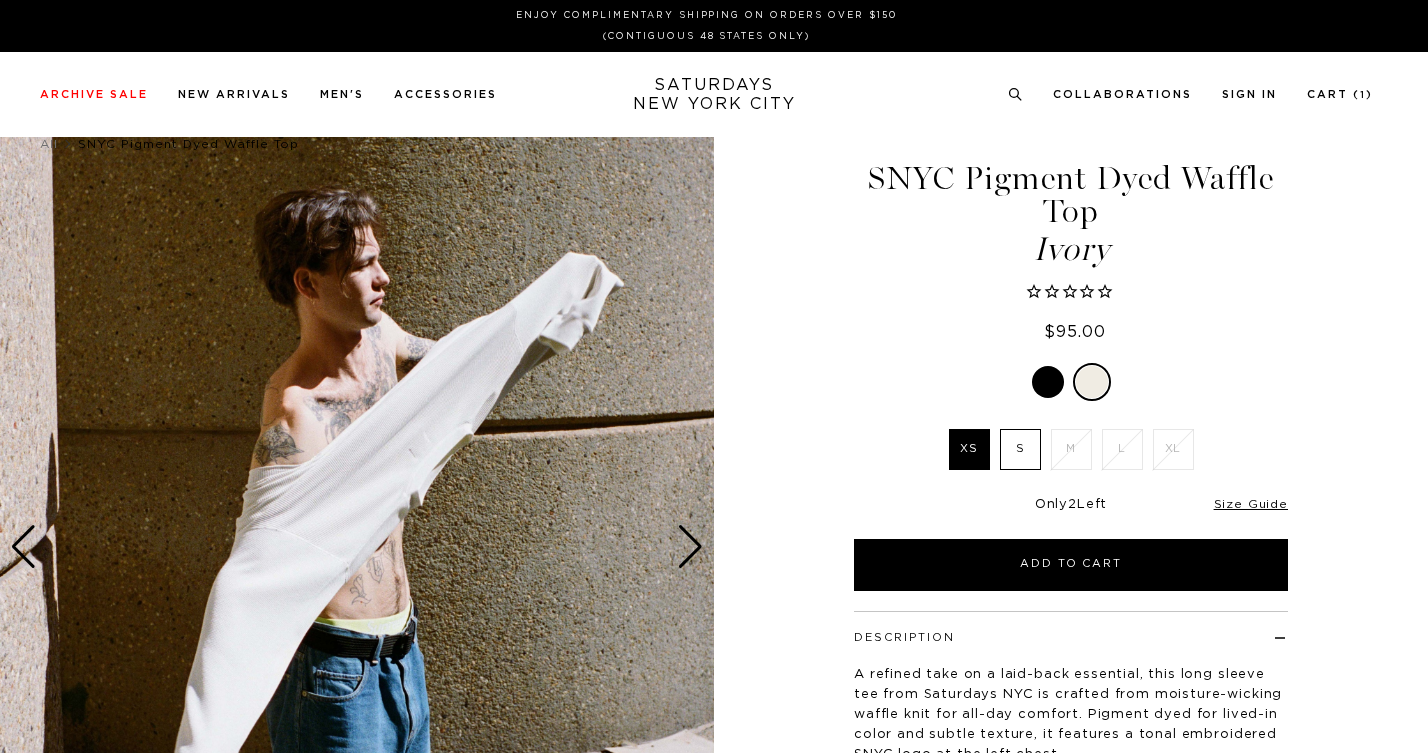 scroll, scrollTop: 0, scrollLeft: 0, axis: both 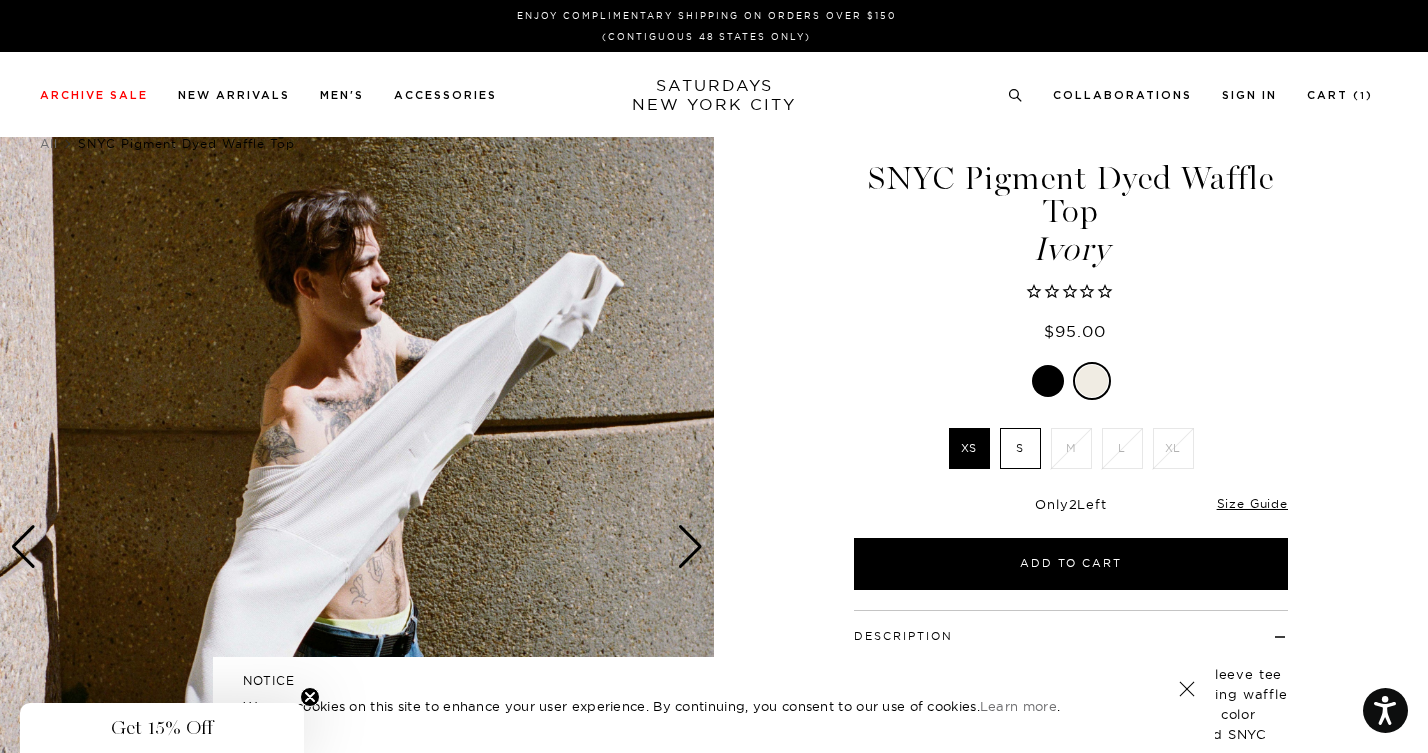 click at bounding box center (690, 547) 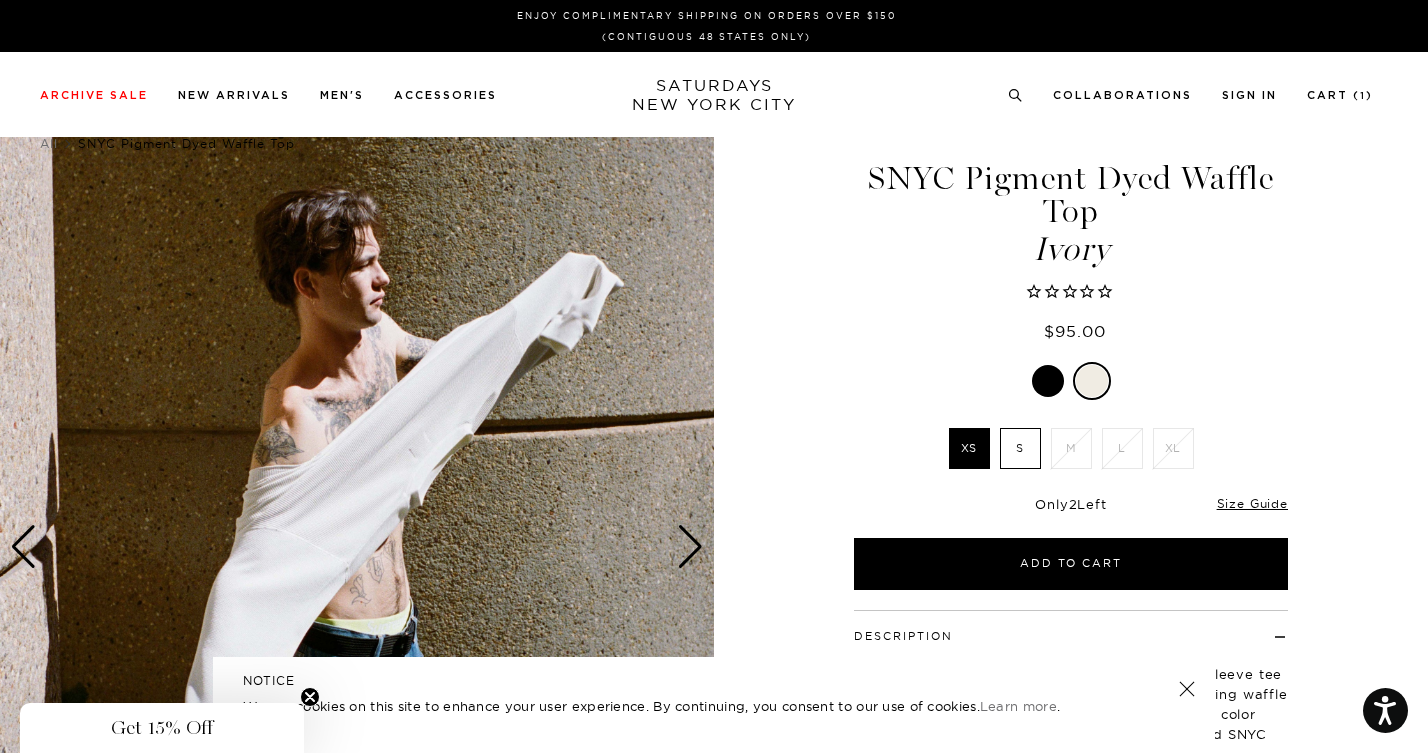 click at bounding box center (690, 547) 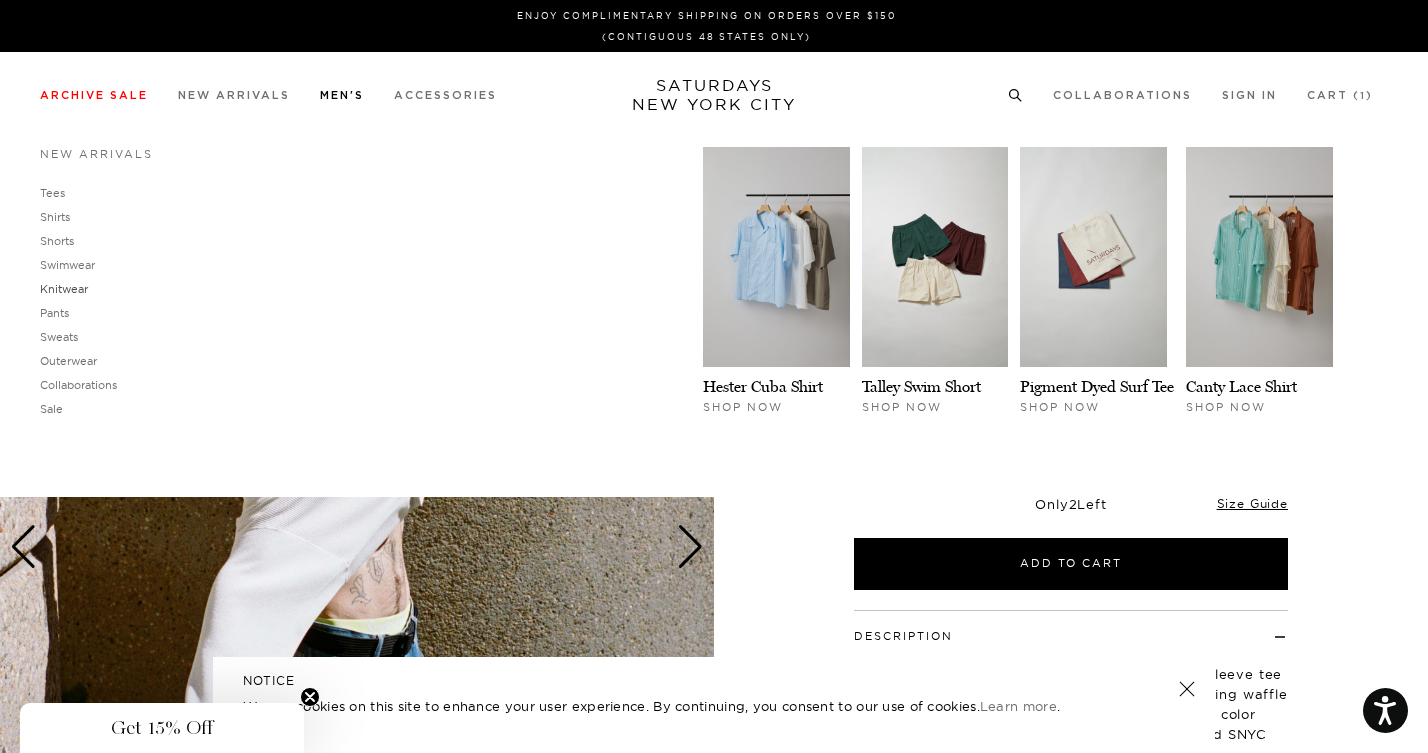 click on "Knitwear" at bounding box center (64, 289) 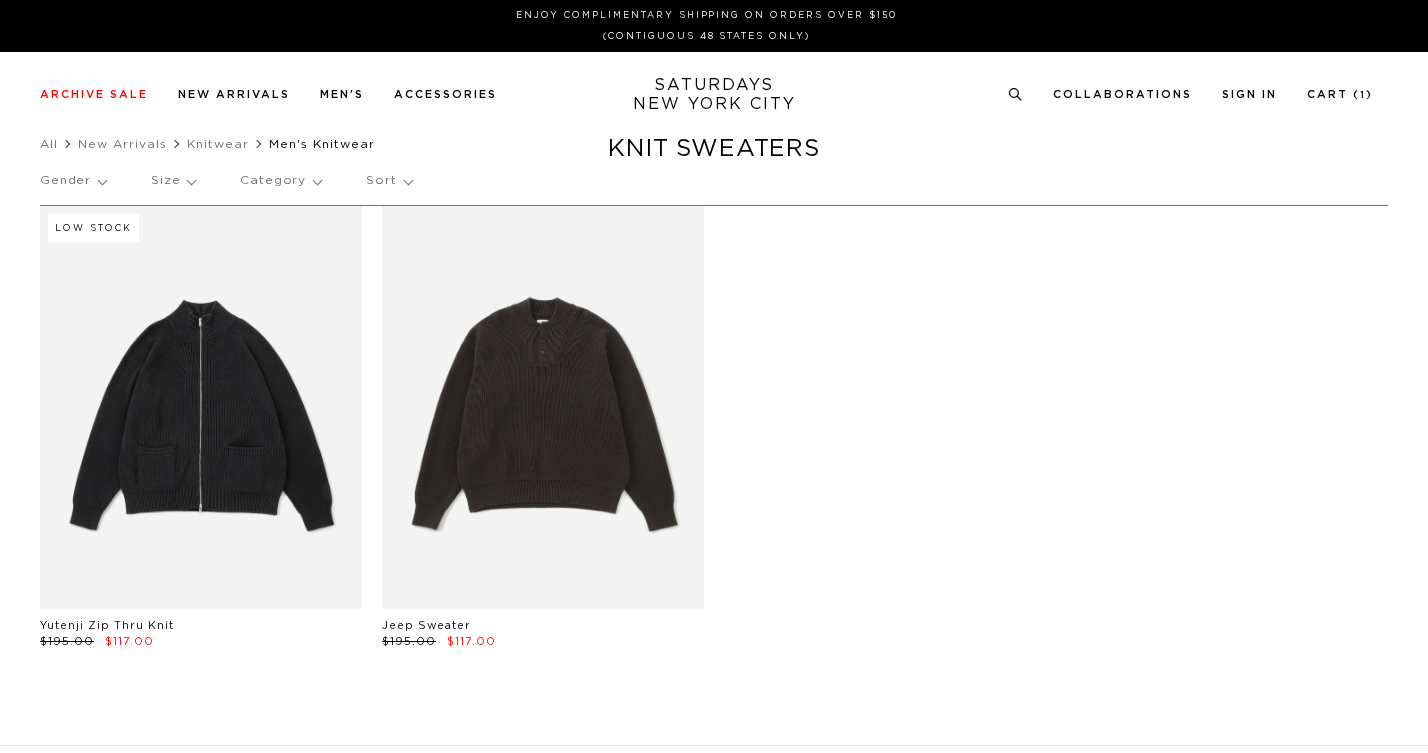scroll, scrollTop: 0, scrollLeft: 0, axis: both 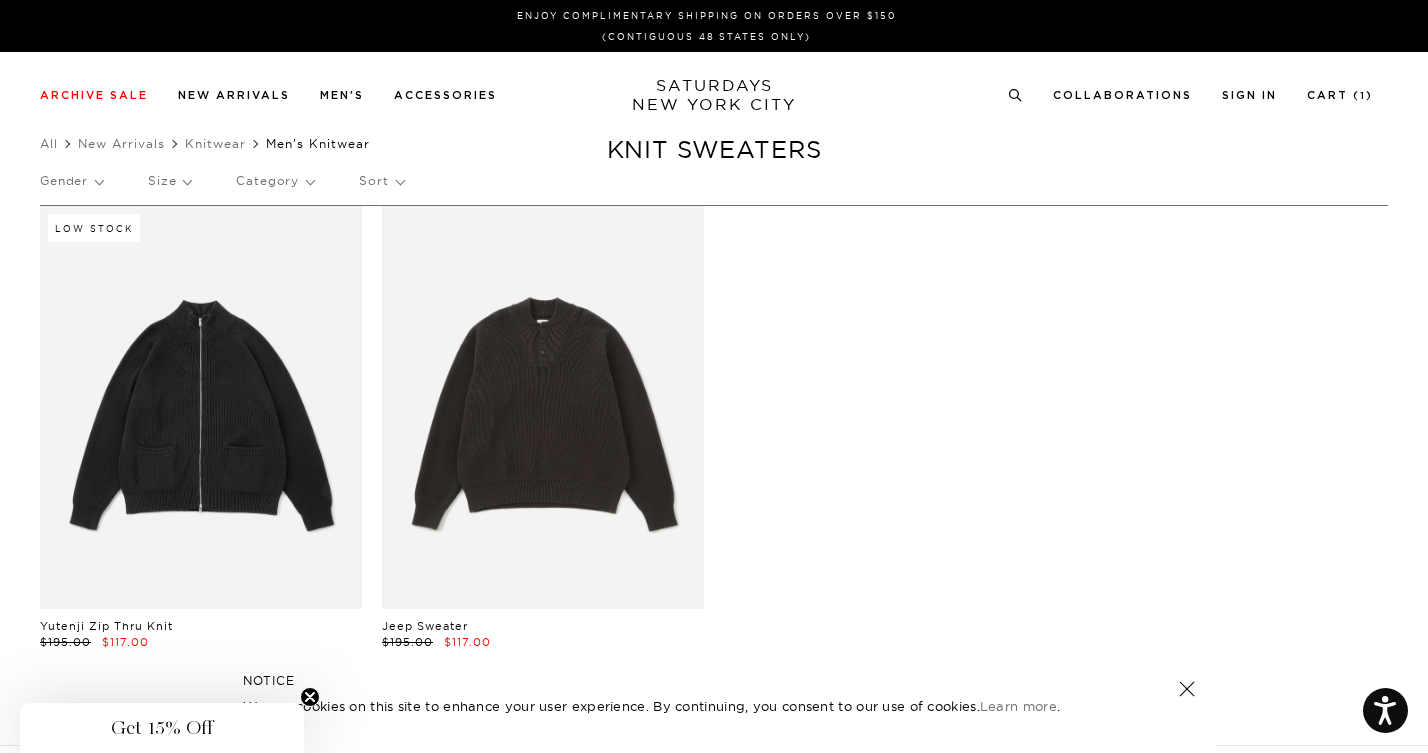 drag, startPoint x: 0, startPoint y: 0, endPoint x: 877, endPoint y: 413, distance: 969.3802 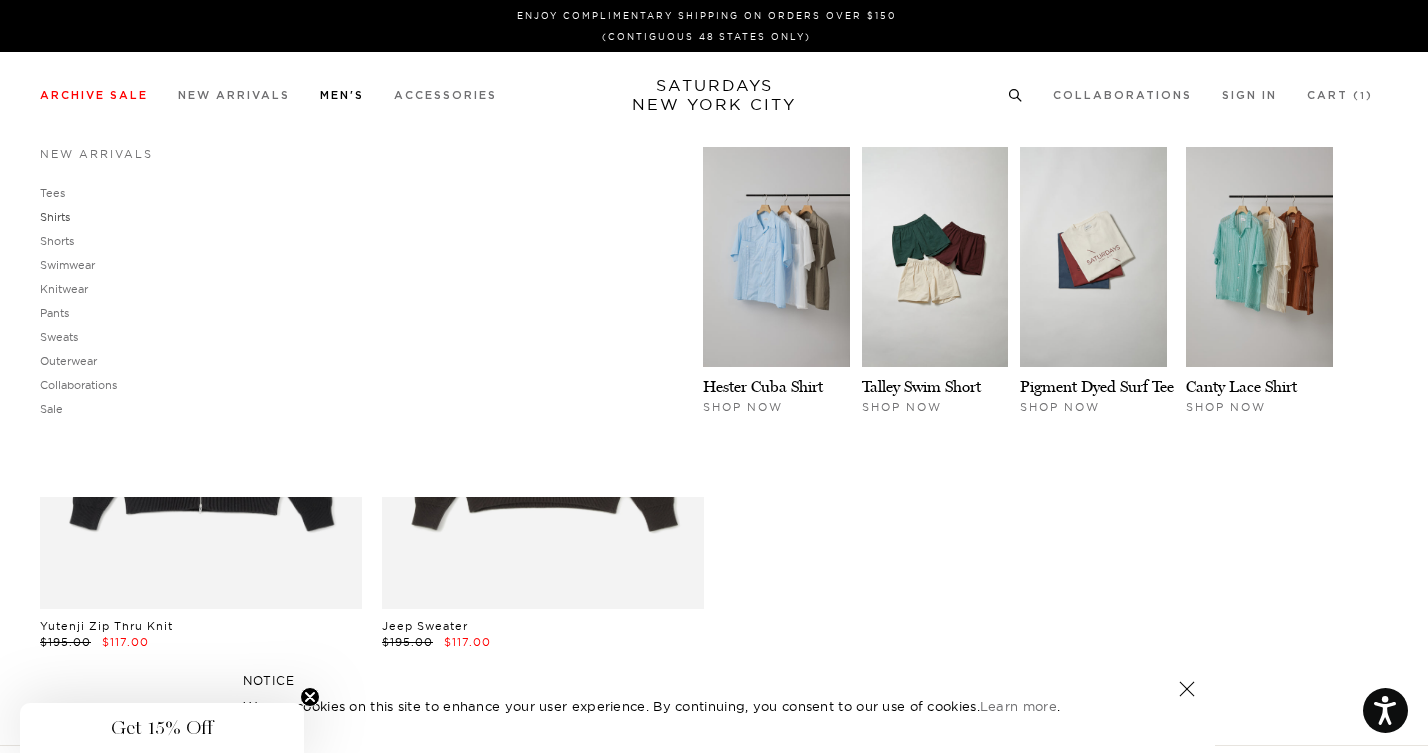 click on "Shirts" at bounding box center [55, 217] 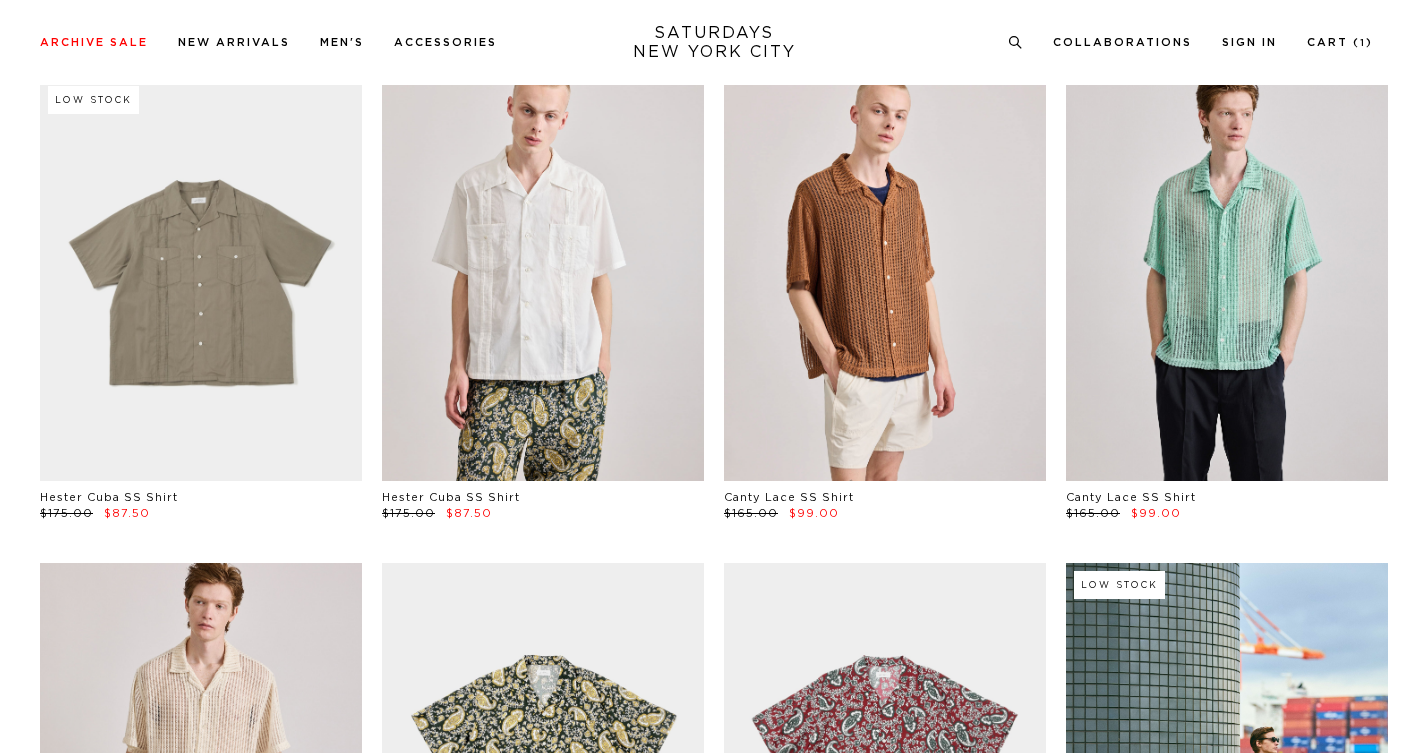scroll, scrollTop: 128, scrollLeft: 0, axis: vertical 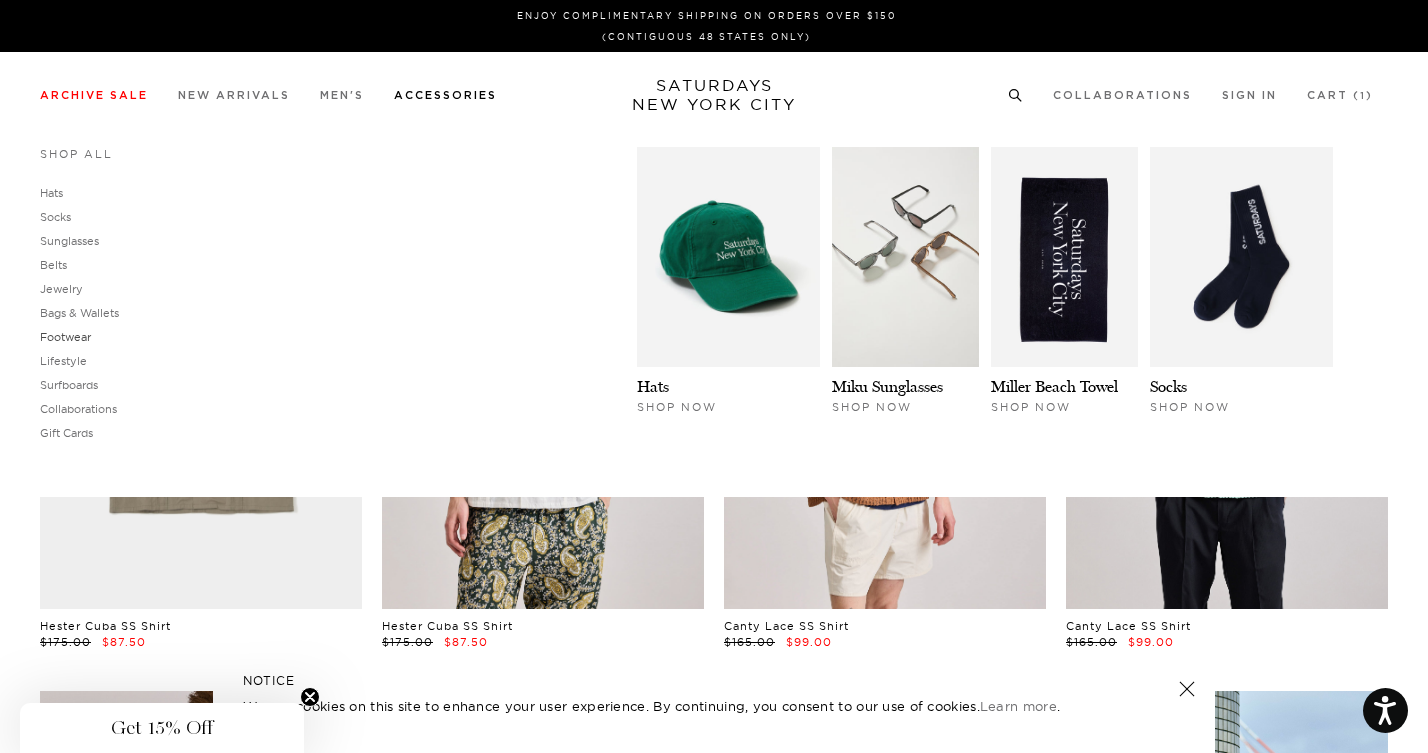 click on "Footwear" at bounding box center (65, 337) 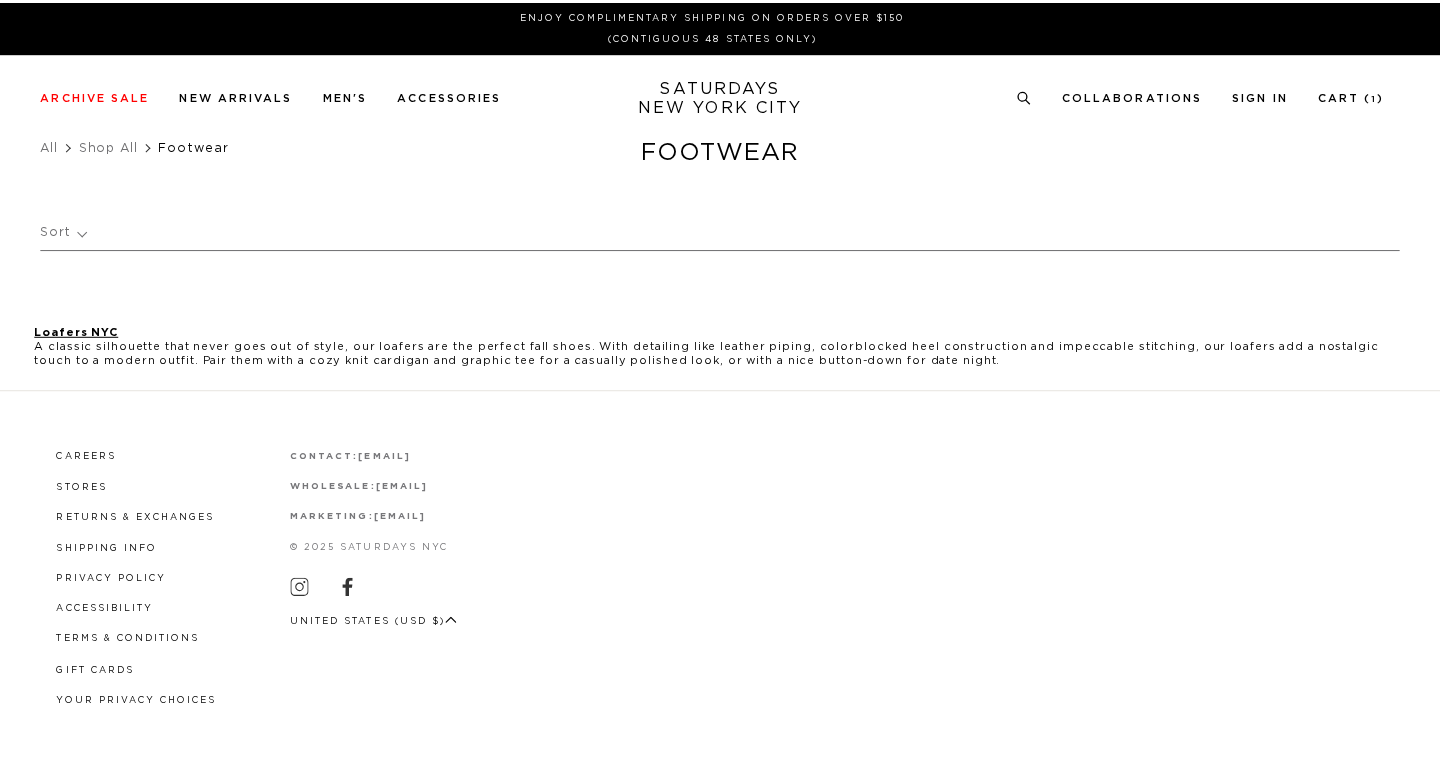scroll, scrollTop: 0, scrollLeft: 0, axis: both 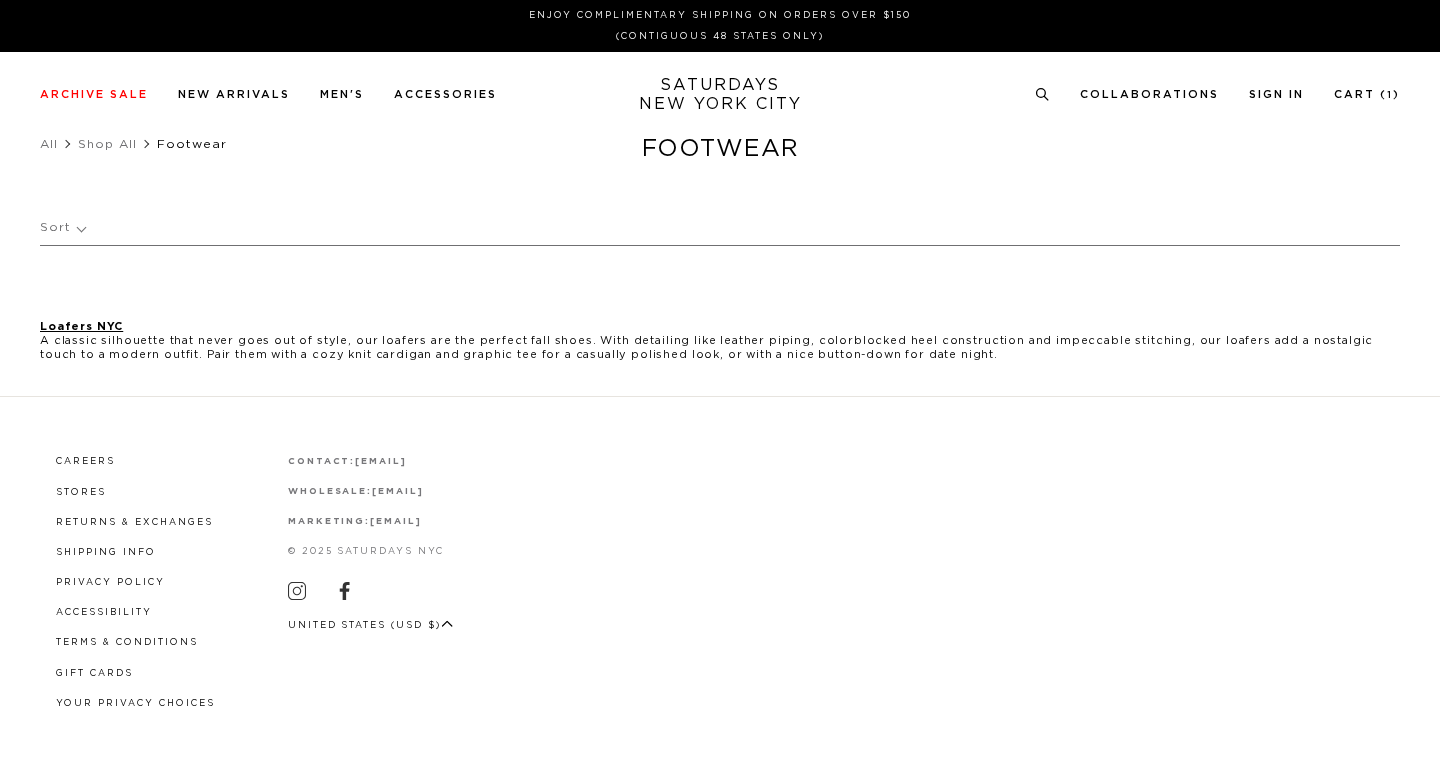 click on "Loafers [CITY] A classic silhouette that never goes out of style, our loafers are the perfect fall shoes. With detailing like leather piping, colorblocked heel construction and impeccable stitching, our loafers add a nostalgic touch to a modern outfit. Pair them with a cozy knit cardigan and graphic tee for a casually polished look, or with a nice button-down for date night." at bounding box center [720, 341] 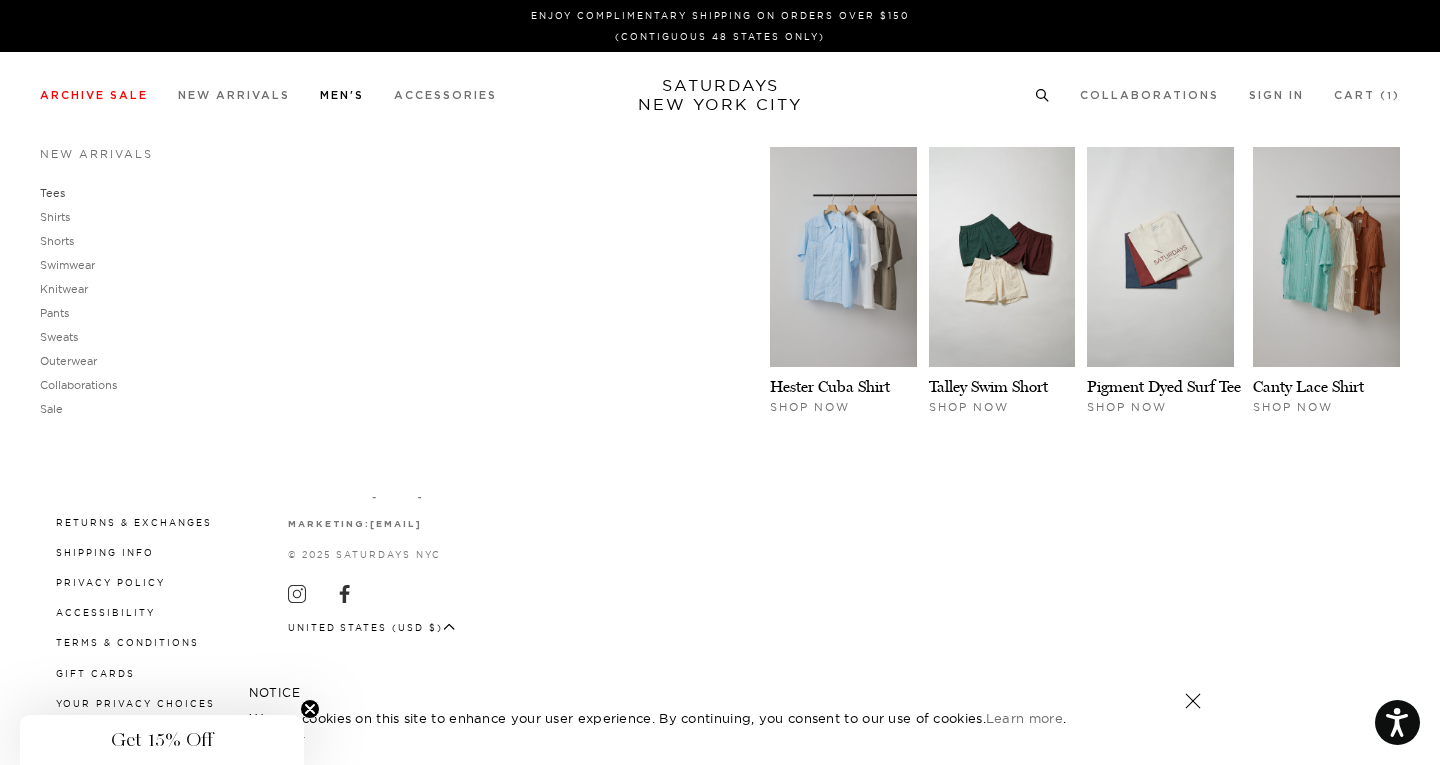 click on "Tees" at bounding box center [52, 193] 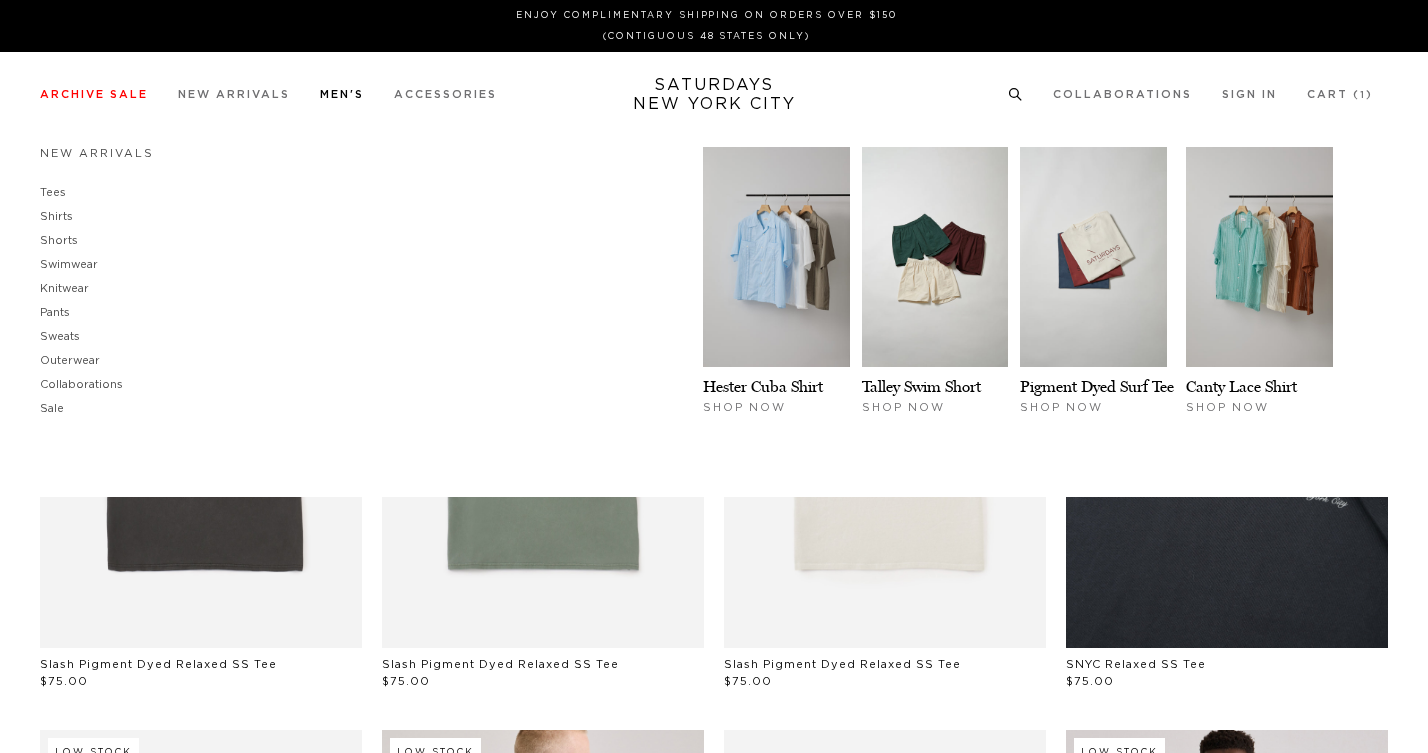 scroll, scrollTop: 0, scrollLeft: 0, axis: both 